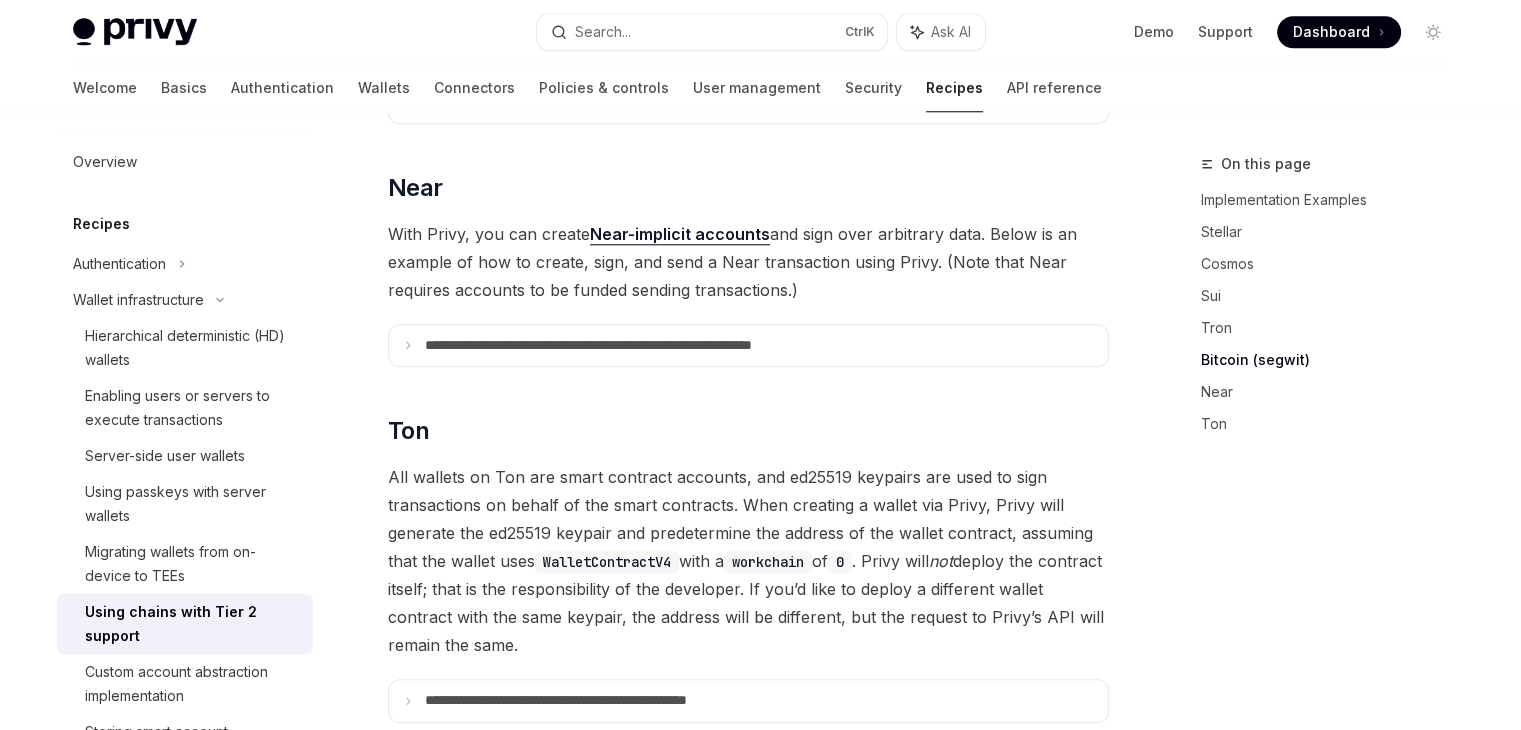 scroll, scrollTop: 1923, scrollLeft: 0, axis: vertical 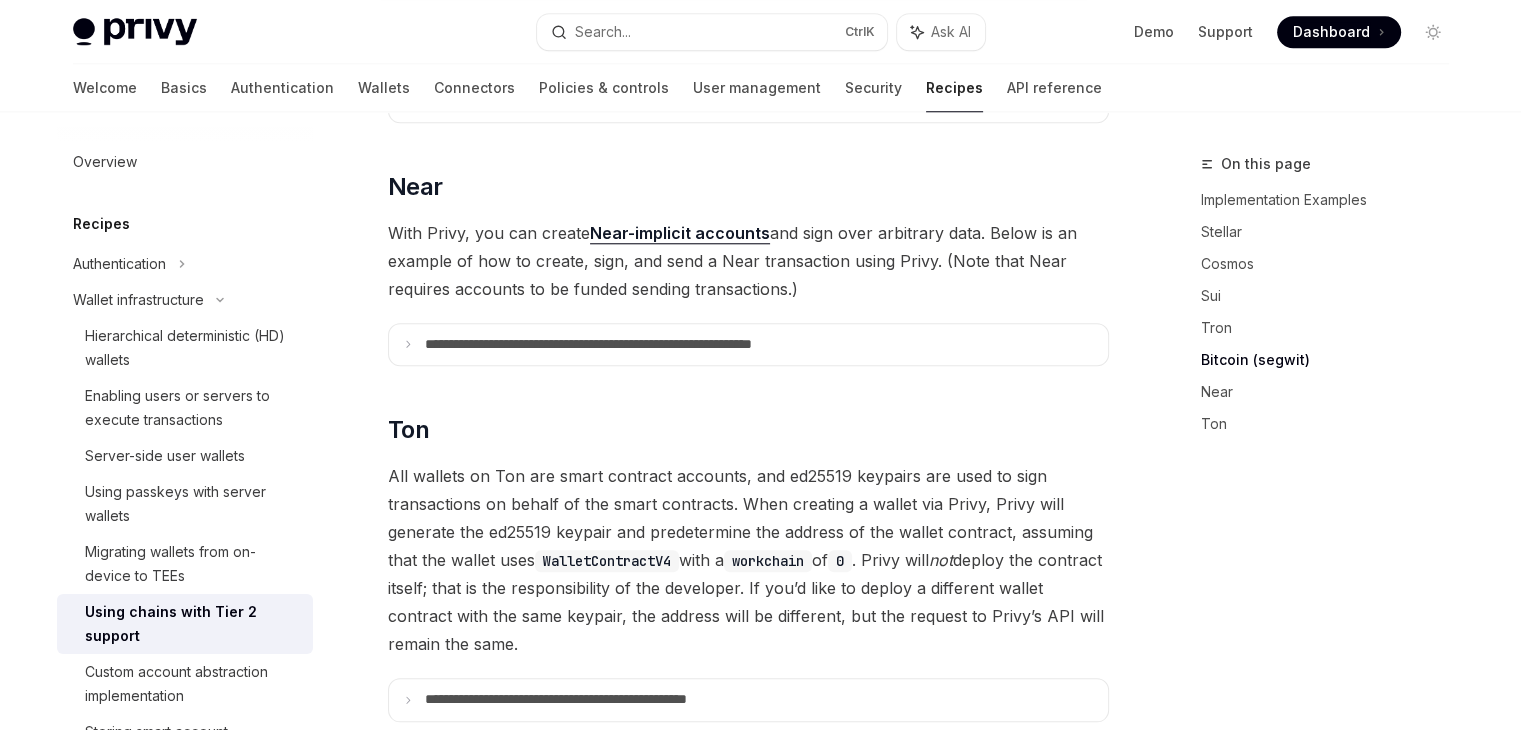 click on "Near-implicit accounts" at bounding box center (680, 233) 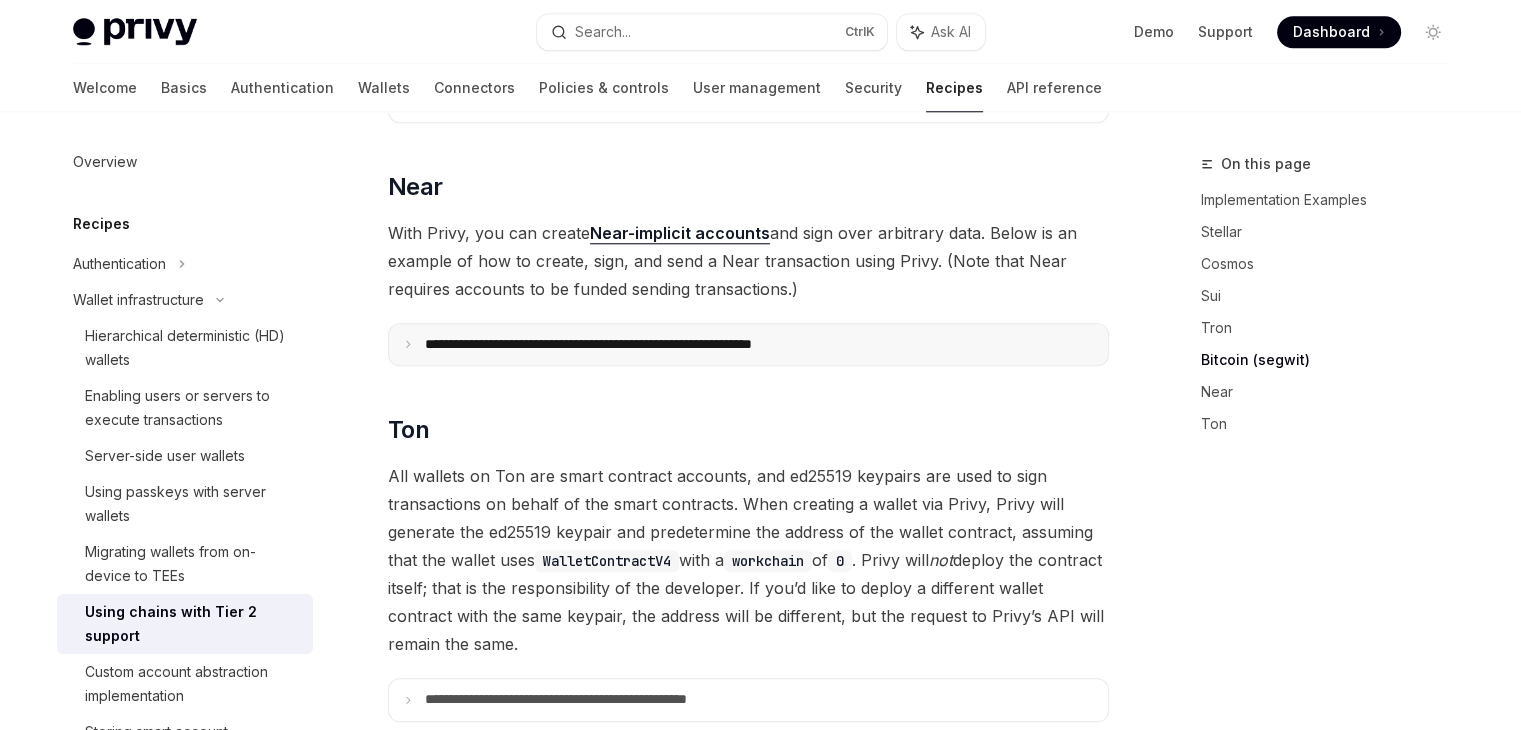 click on "**********" at bounding box center (647, 345) 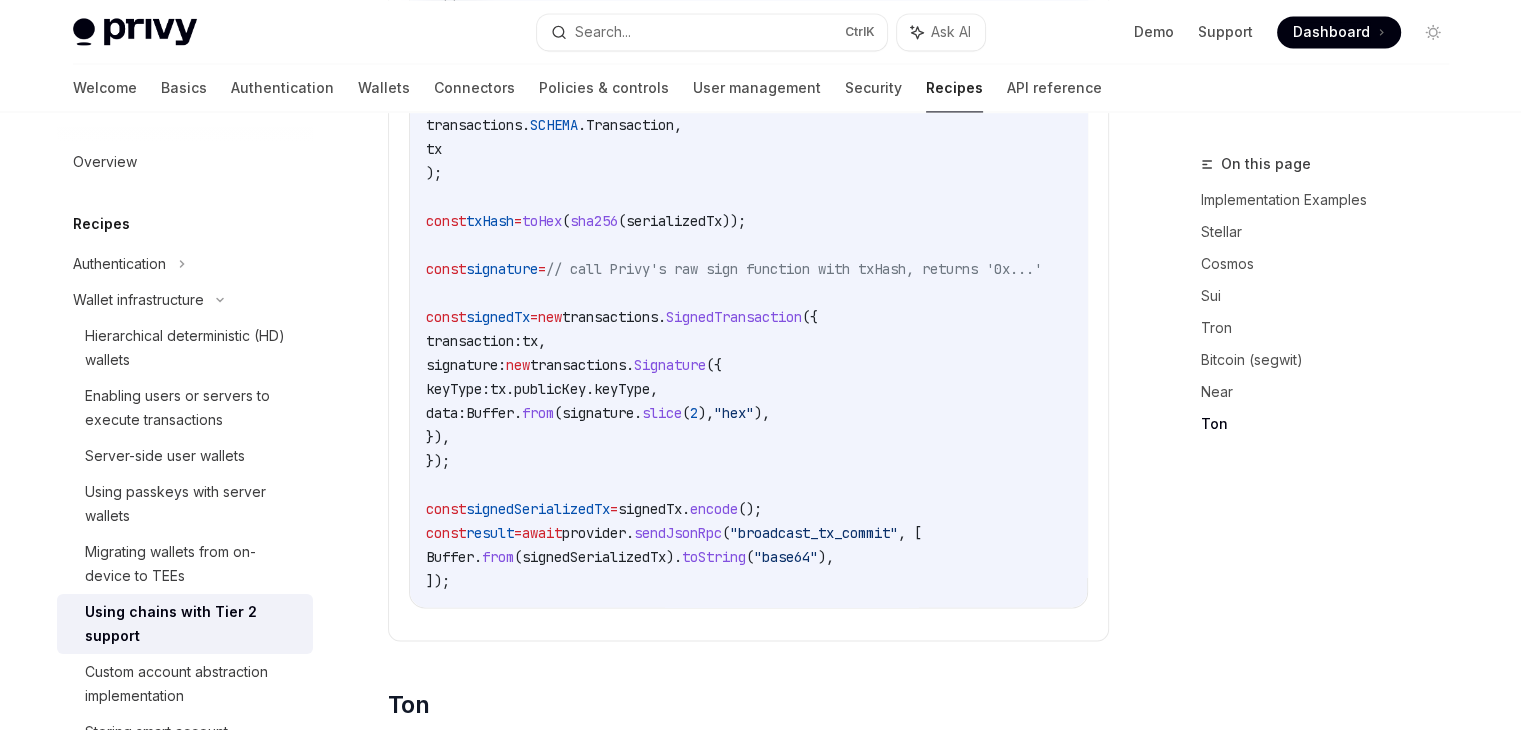scroll, scrollTop: 3002, scrollLeft: 0, axis: vertical 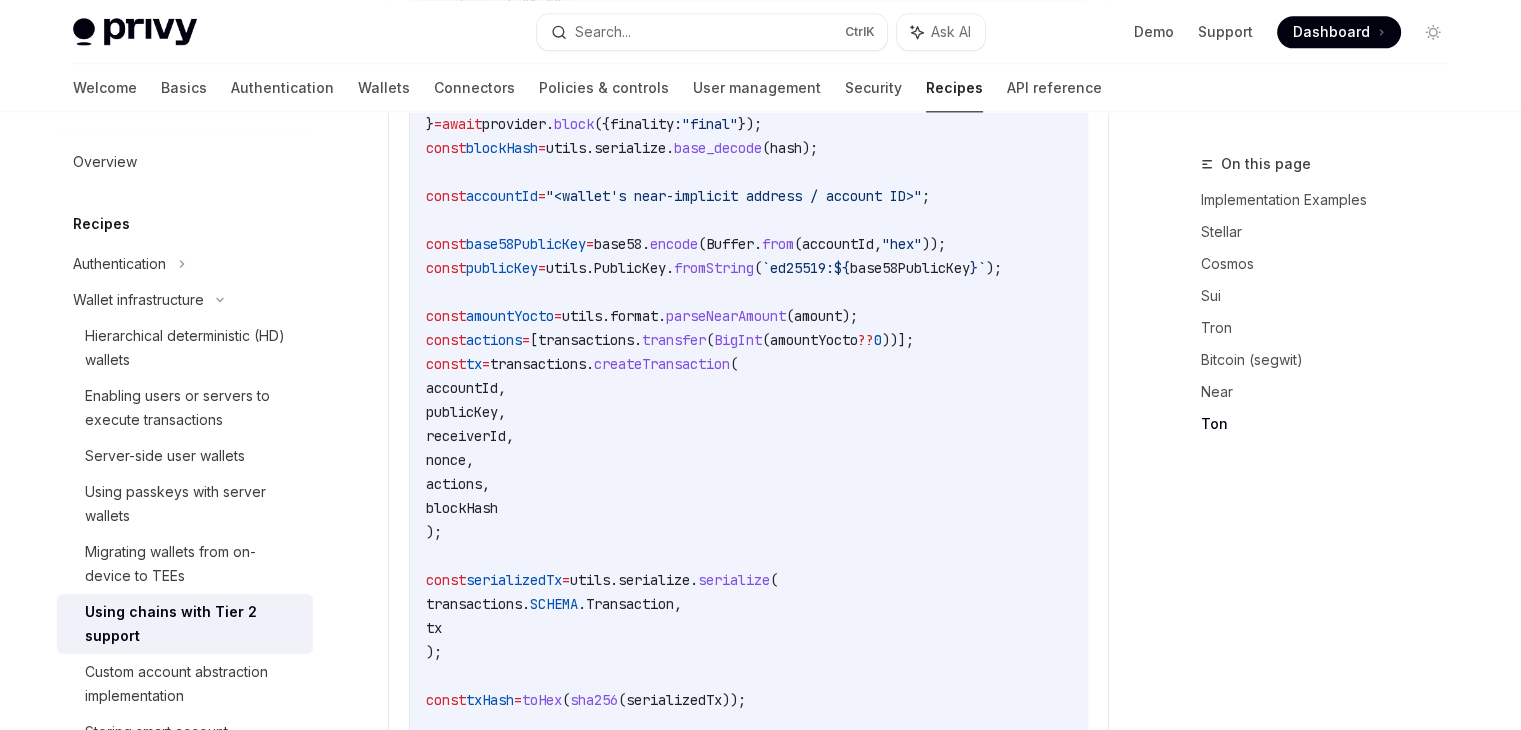 drag, startPoint x: 381, startPoint y: 346, endPoint x: 384, endPoint y: 223, distance: 123.03658 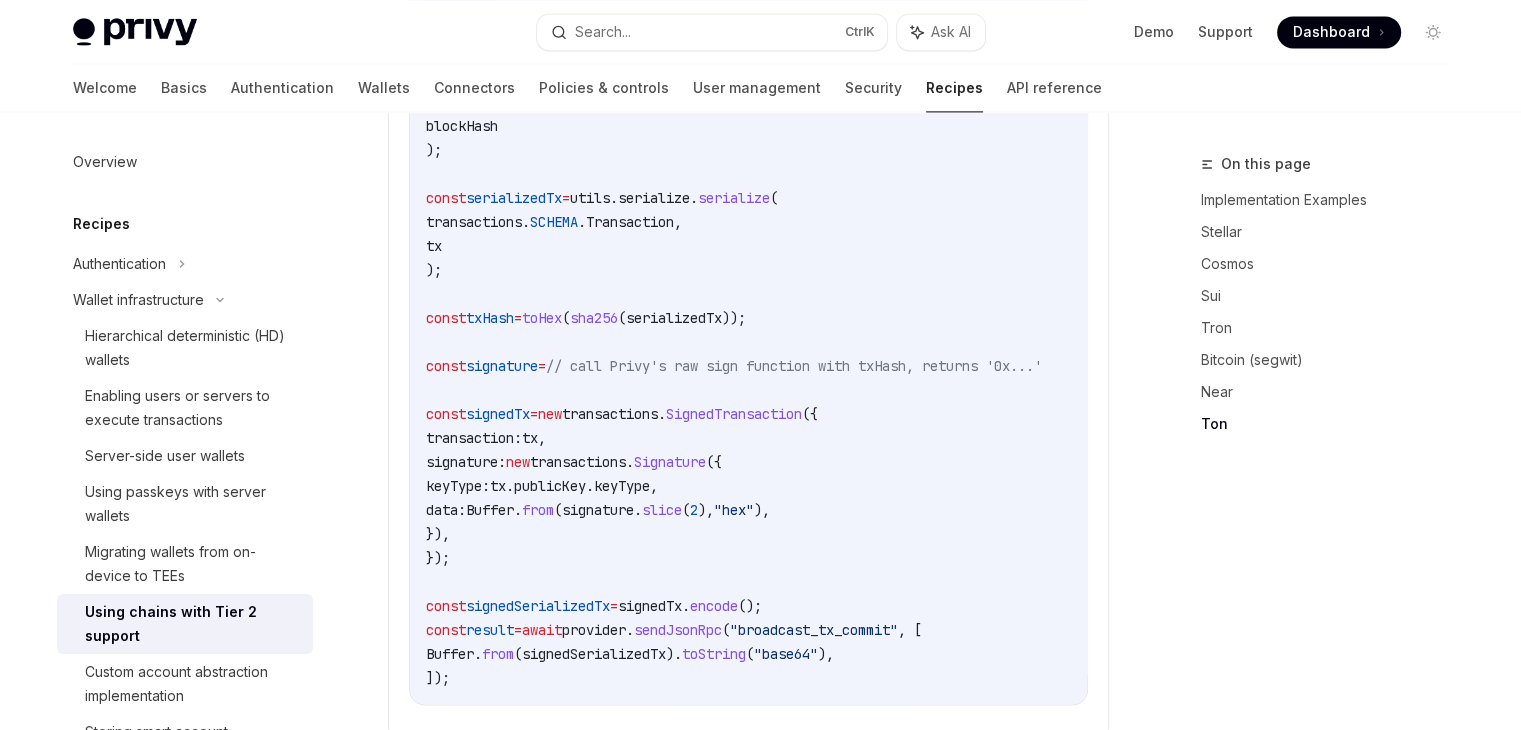 scroll, scrollTop: 2904, scrollLeft: 0, axis: vertical 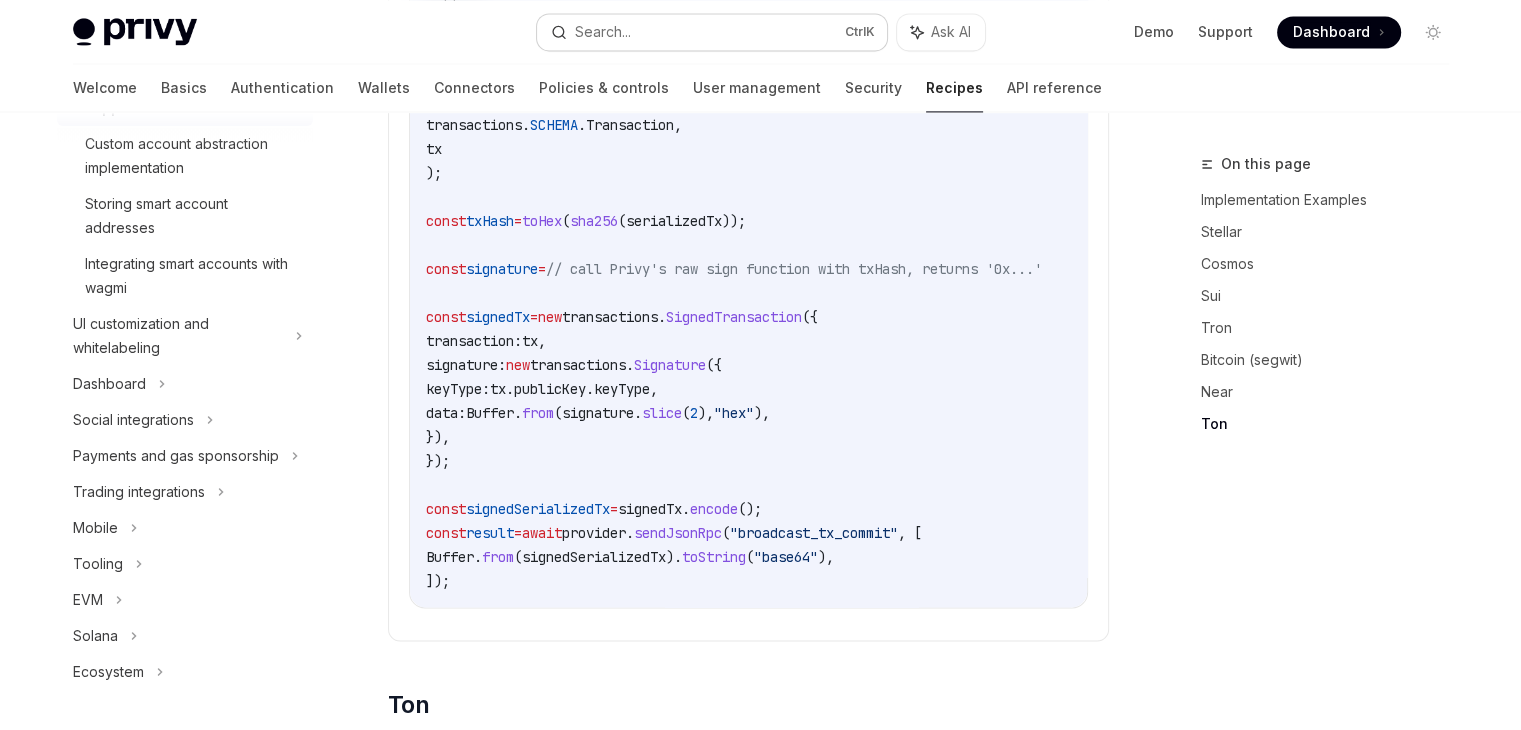 click on "Search... Ctrl  K" at bounding box center (712, 32) 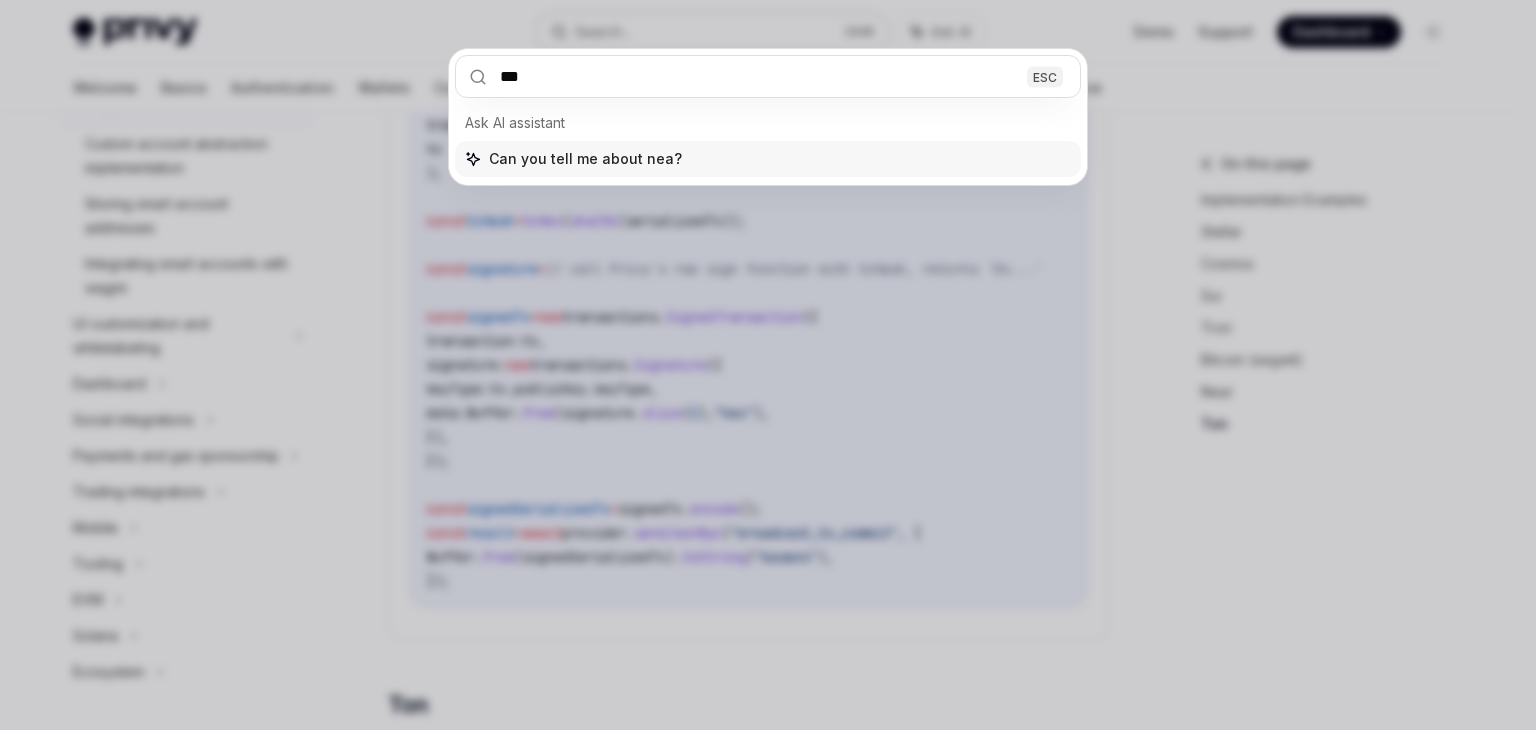 type on "****" 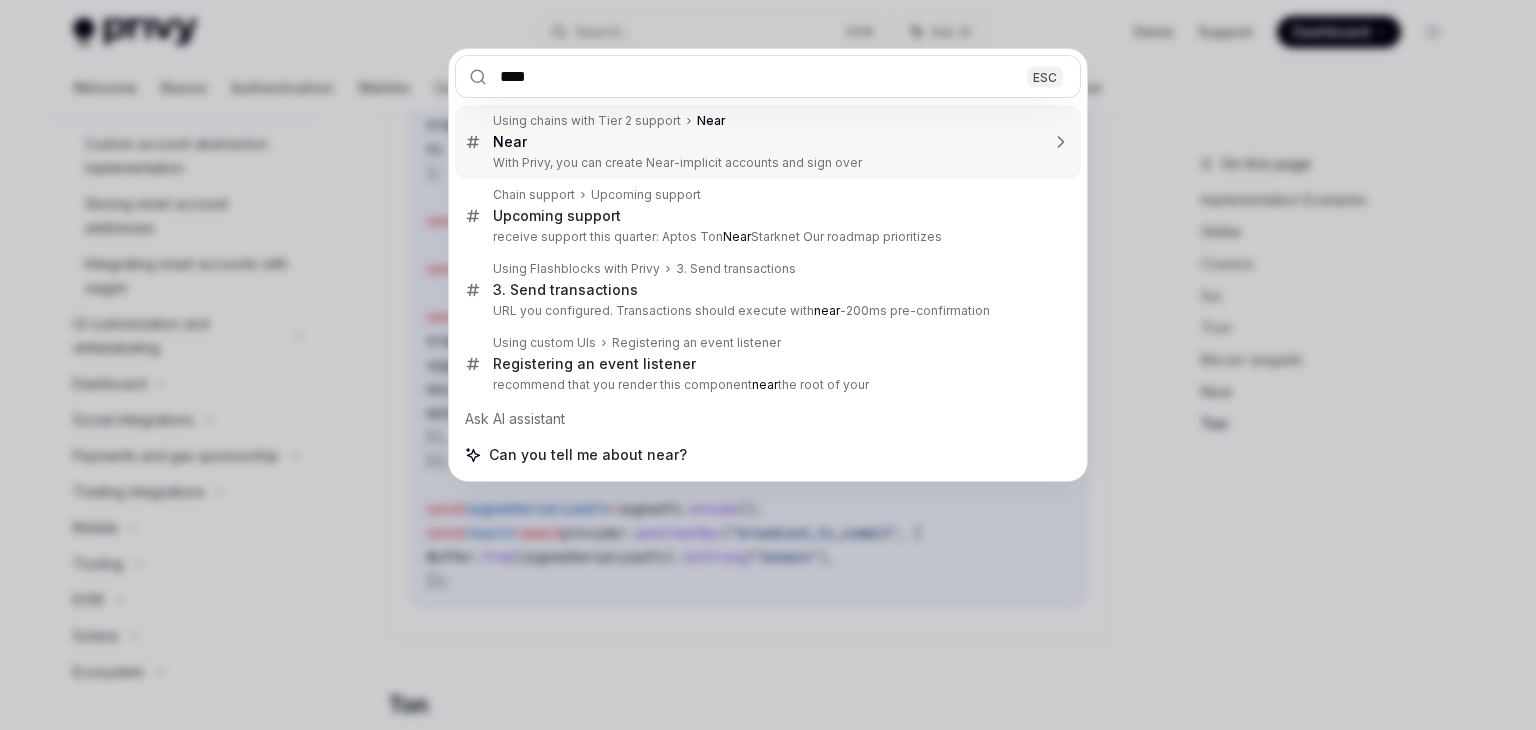 type 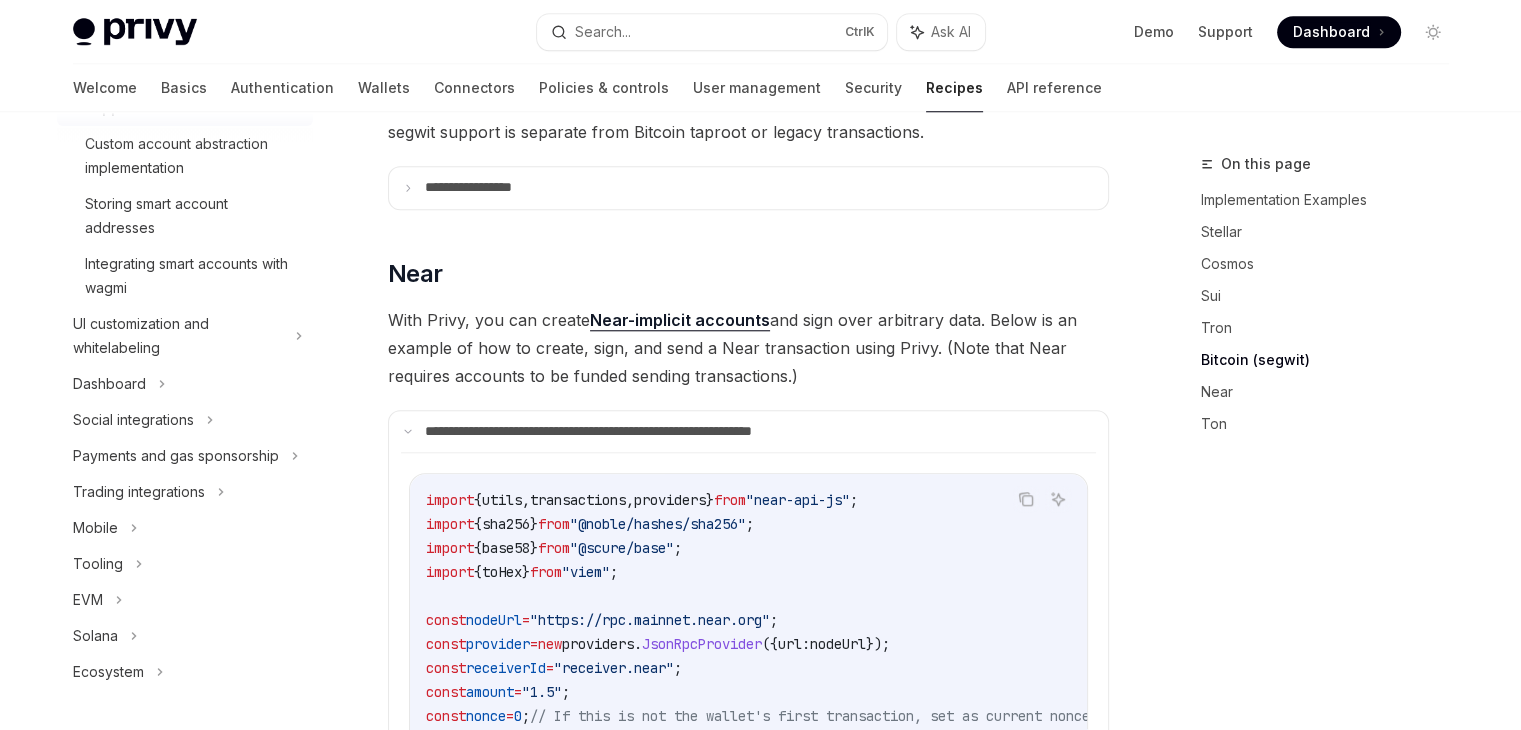scroll, scrollTop: 1836, scrollLeft: 0, axis: vertical 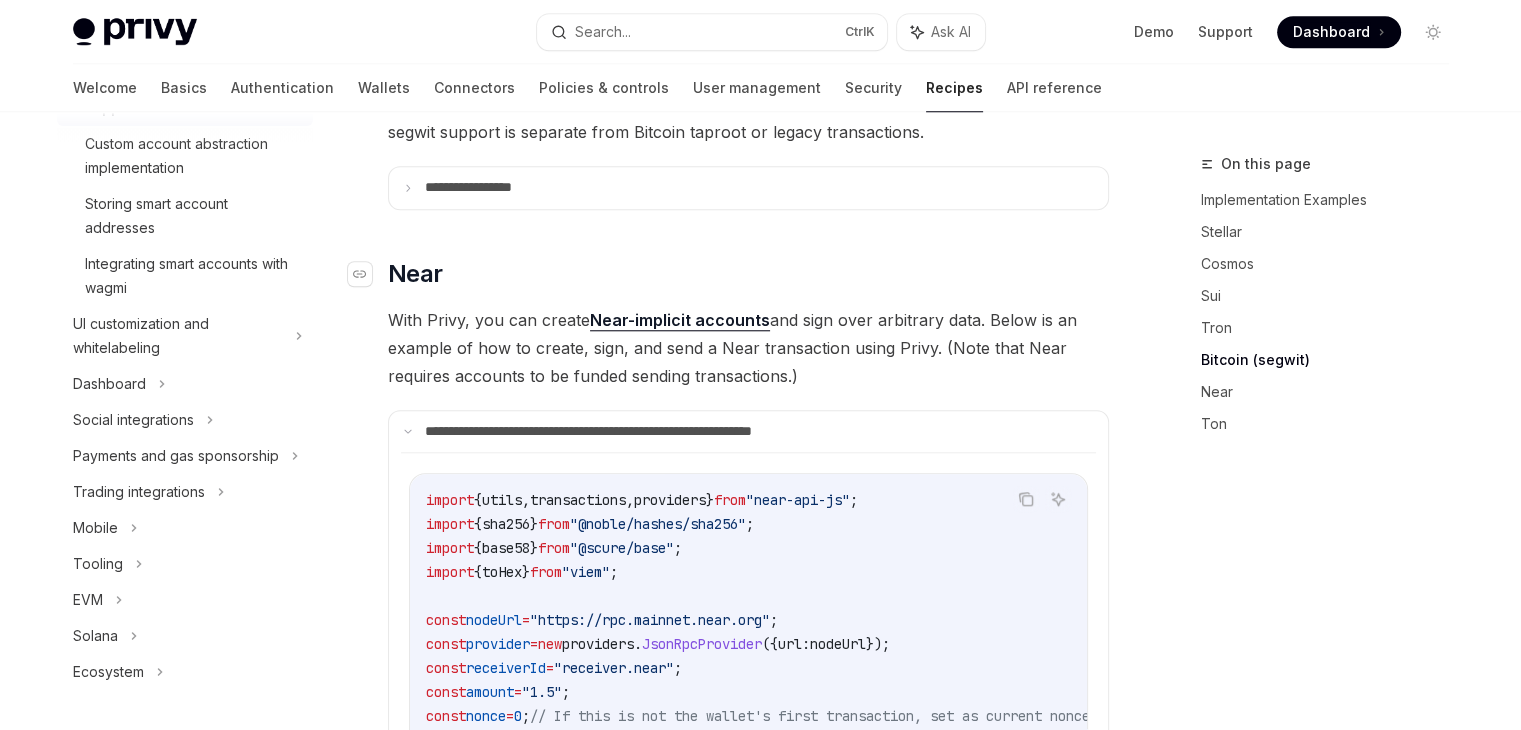click on "​" at bounding box center (368, 274) 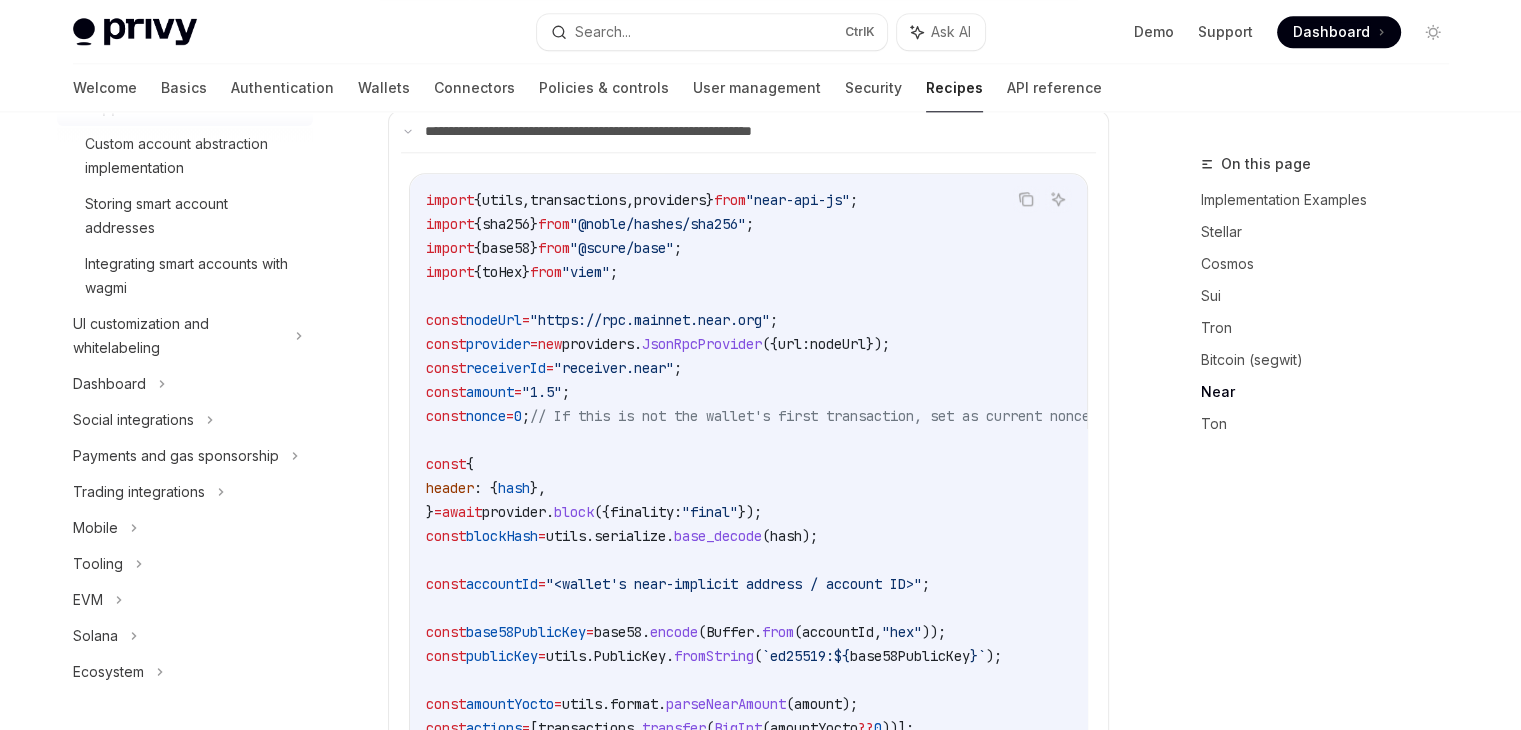 scroll, scrollTop: 2141, scrollLeft: 0, axis: vertical 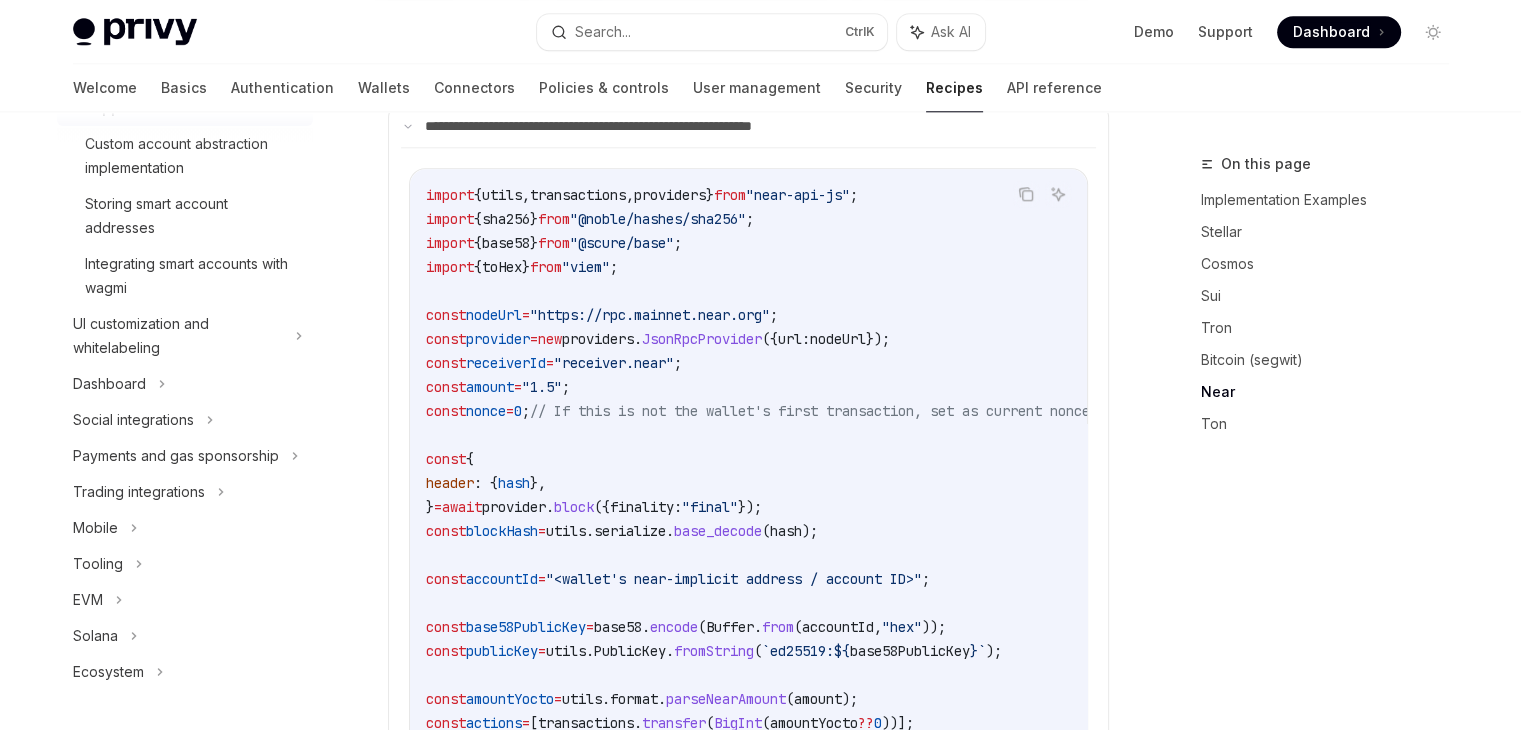 click on "import { utils , transactions , providers } from "near-api-js" ;
import { sha256 } from "@noble/hashes/sha256" ;
import { base58 } from "@scure/base" ;
import { toHex } from "viem" ;
const nodeUrl = "https://rpc.mainnet.near.org" ;
const provider = new providers.JsonRpcProvider ({ url: nodeUrl });
const receiverId = "receiver.near" ;
const amount = "1.5" ;
const nonce = 0 ; // If this is not the wallet's first transaction, set as current nonce
const {
header : { hash },
} = await provider.block ({ finality: "final" });
const blockHash = utils.serialize.base_decode ( hash );
const accountId = "<wallet's near-implicit address / account ID>" ;
const base58PublicKey = base58.encode ( Buffer.from ( accountId , "hex" ));
const publicKey = utils.PublicKey.fromString ( `ed25519: ${ base58PublicKey } ` );
const amountYocto = utils.format.parseNearAmount ( amount );
const actions = [ ." at bounding box center [782, 819] 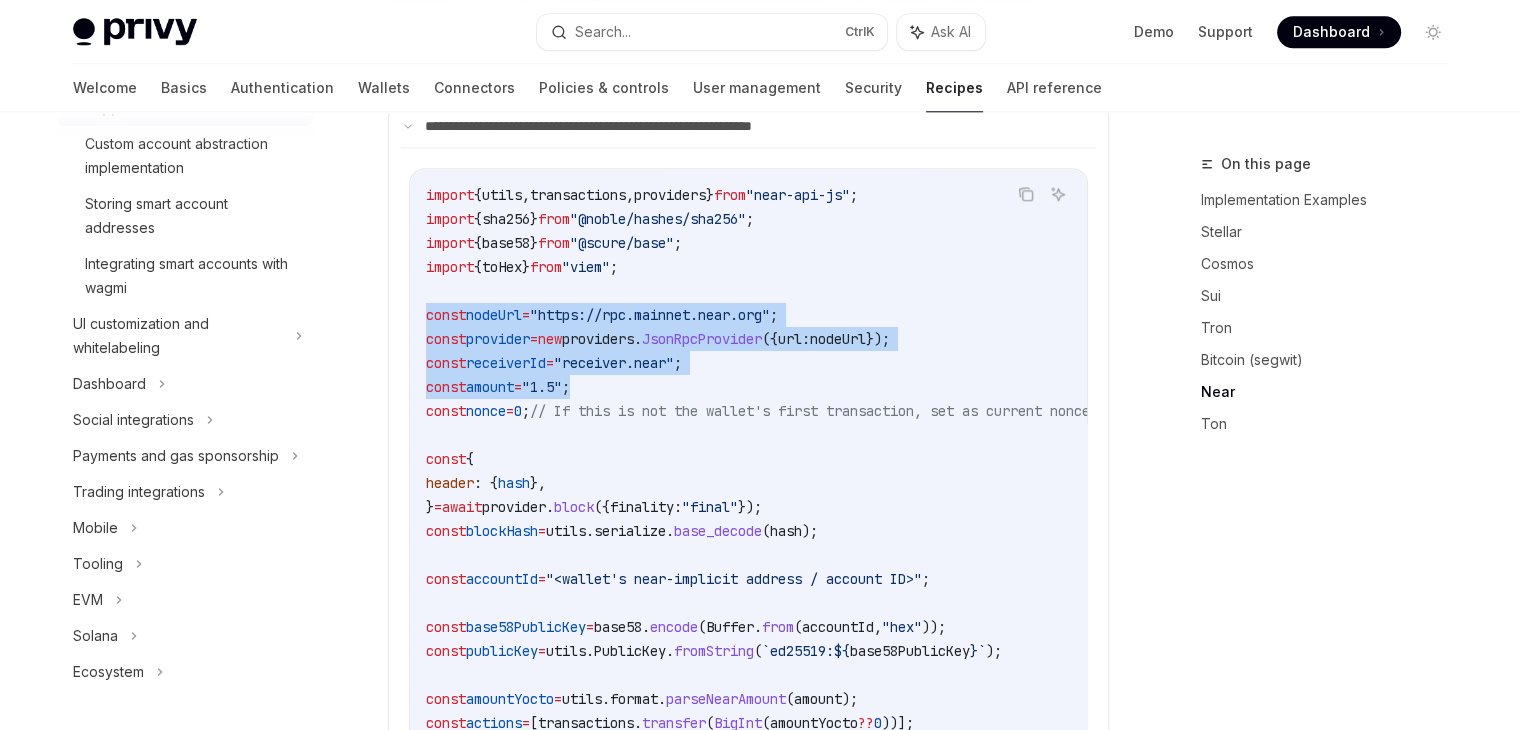drag, startPoint x: 604, startPoint y: 380, endPoint x: 425, endPoint y: 313, distance: 191.12823 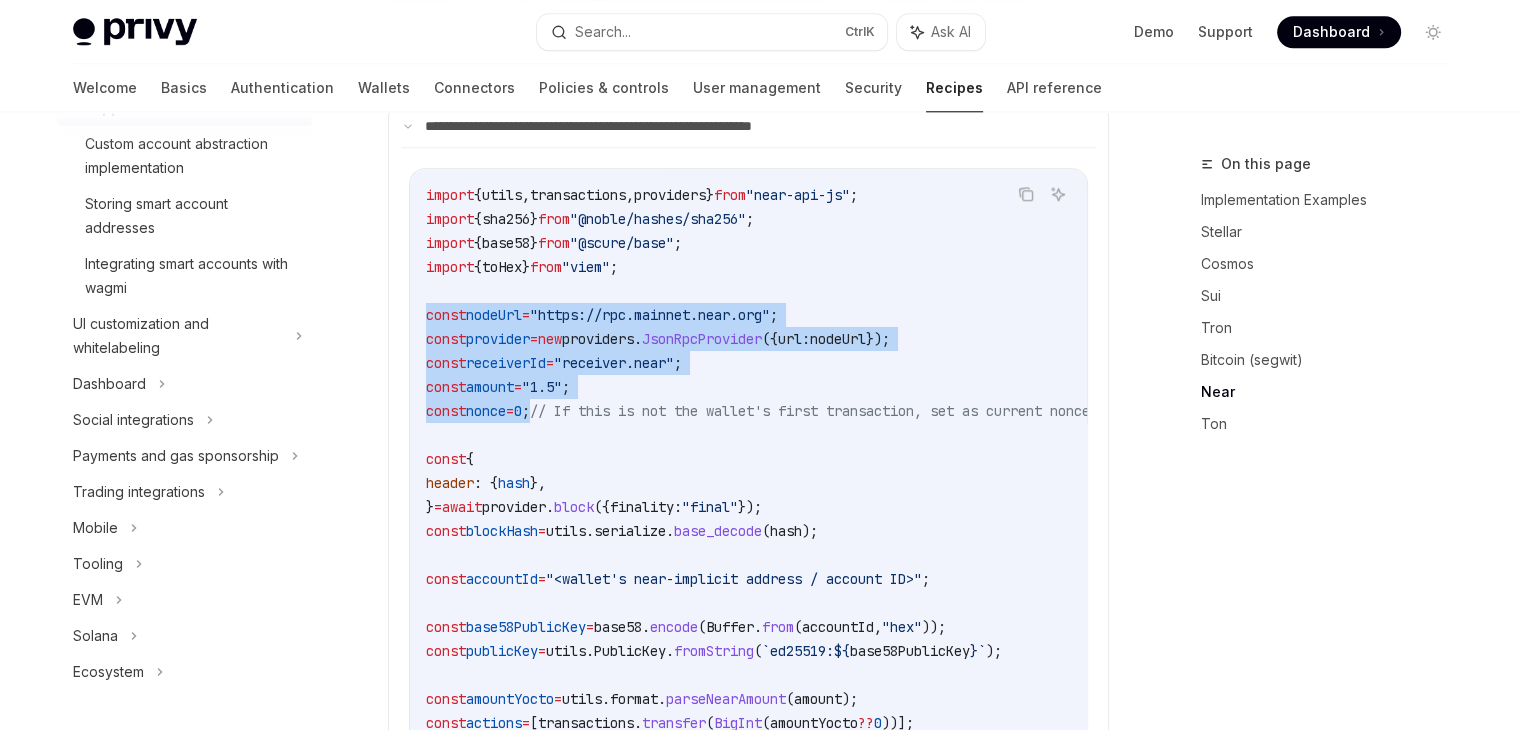 drag, startPoint x: 425, startPoint y: 313, endPoint x: 557, endPoint y: 408, distance: 162.63148 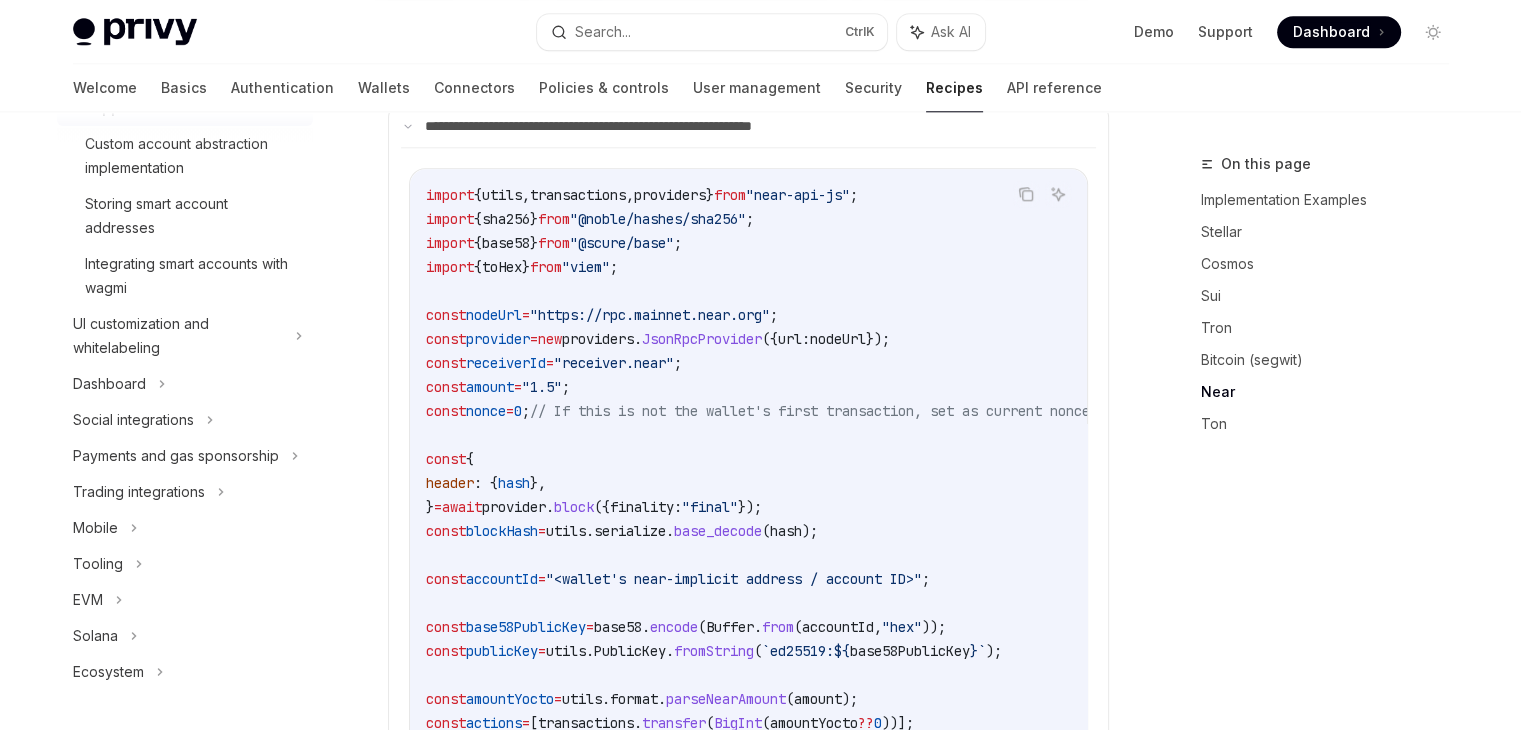 click on ";" at bounding box center [526, 411] 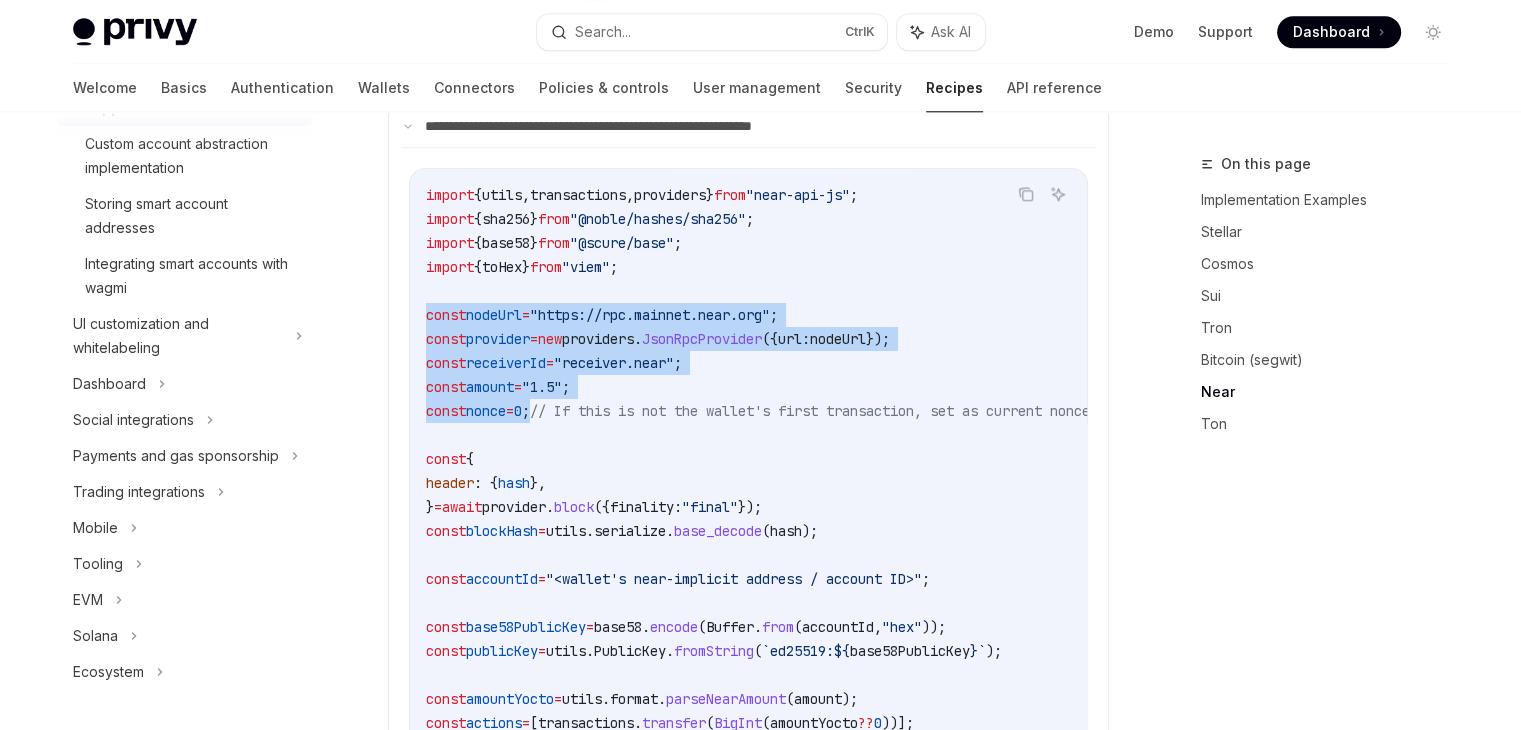 drag, startPoint x: 559, startPoint y: 412, endPoint x: 424, endPoint y: 311, distance: 168.60011 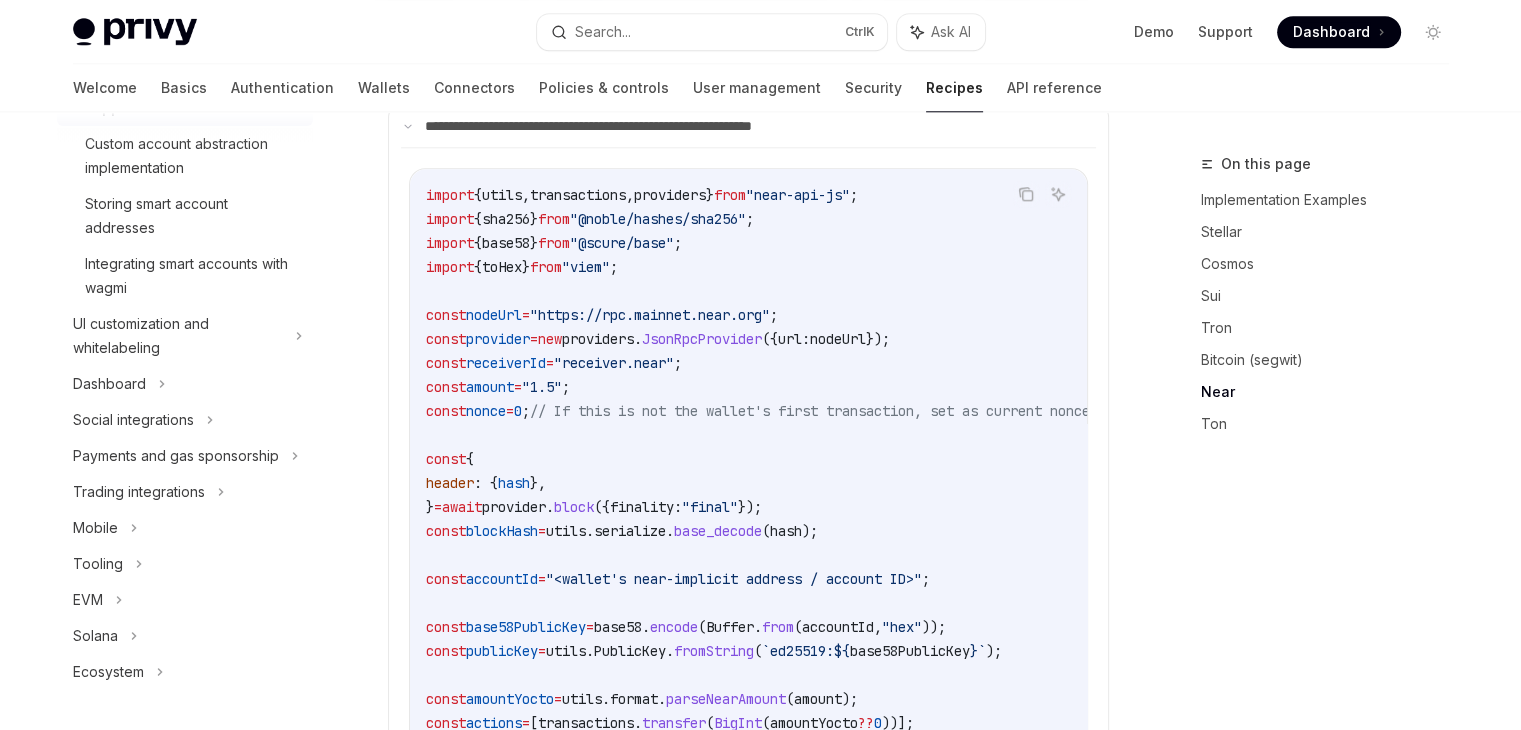 click on ";" at bounding box center [526, 411] 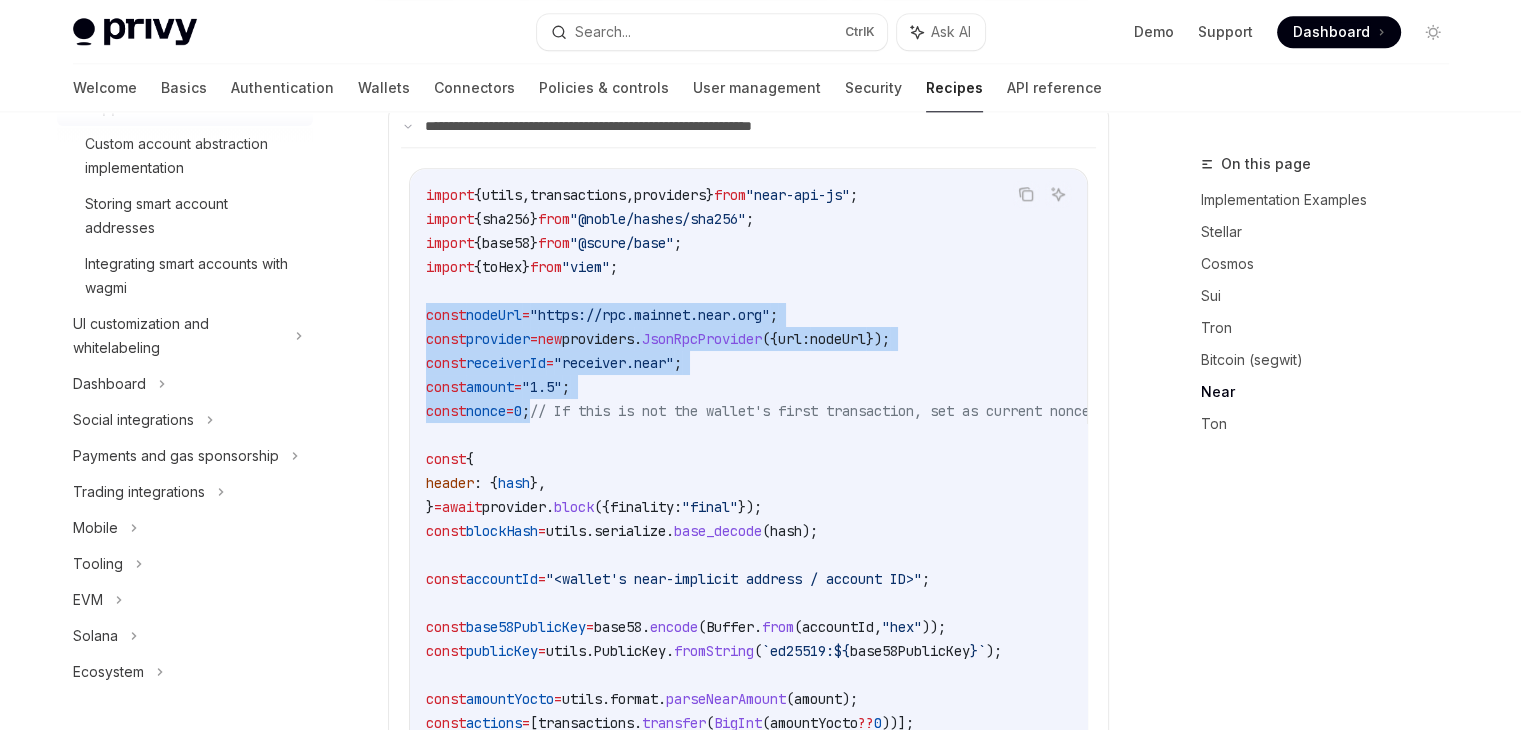 drag, startPoint x: 561, startPoint y: 407, endPoint x: 426, endPoint y: 316, distance: 162.80664 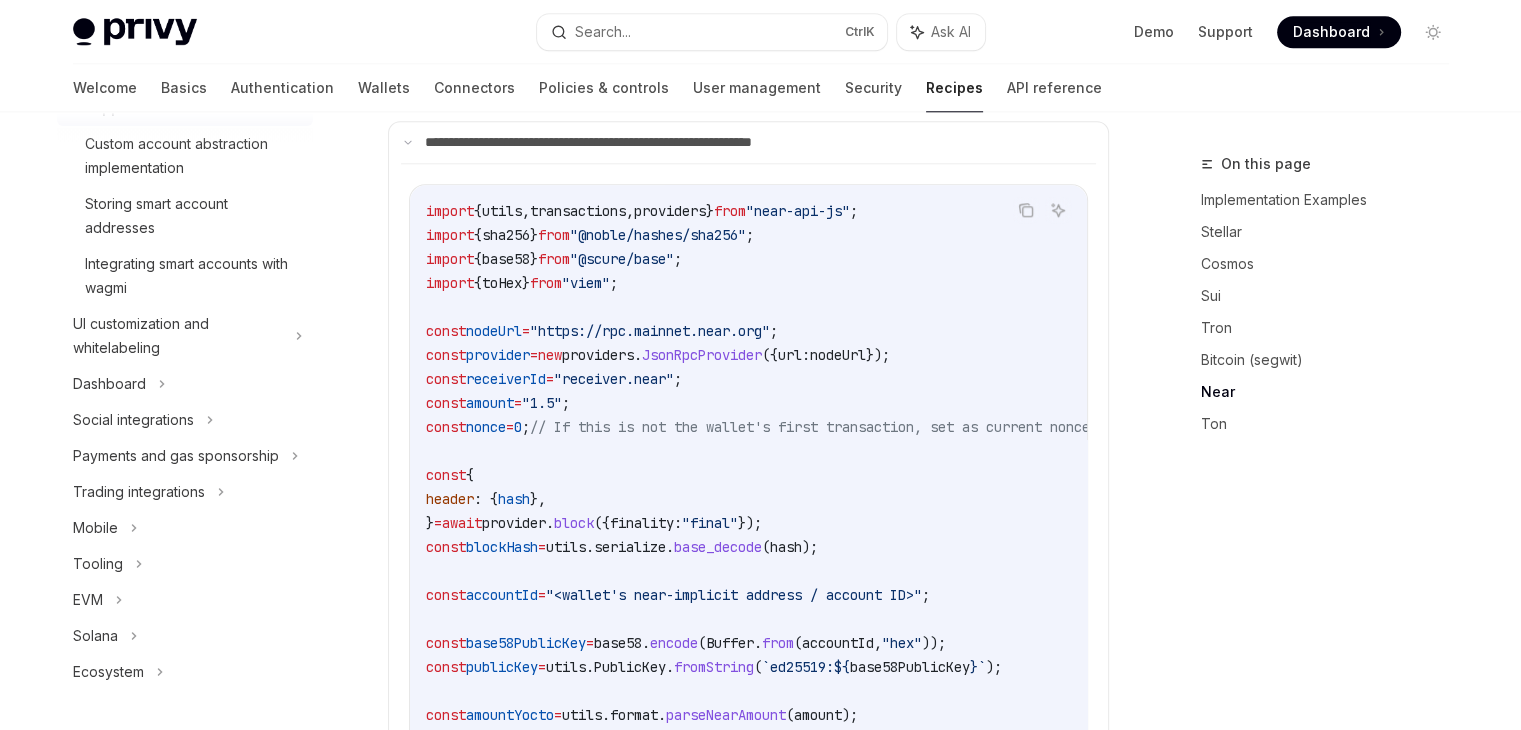 scroll, scrollTop: 2124, scrollLeft: 0, axis: vertical 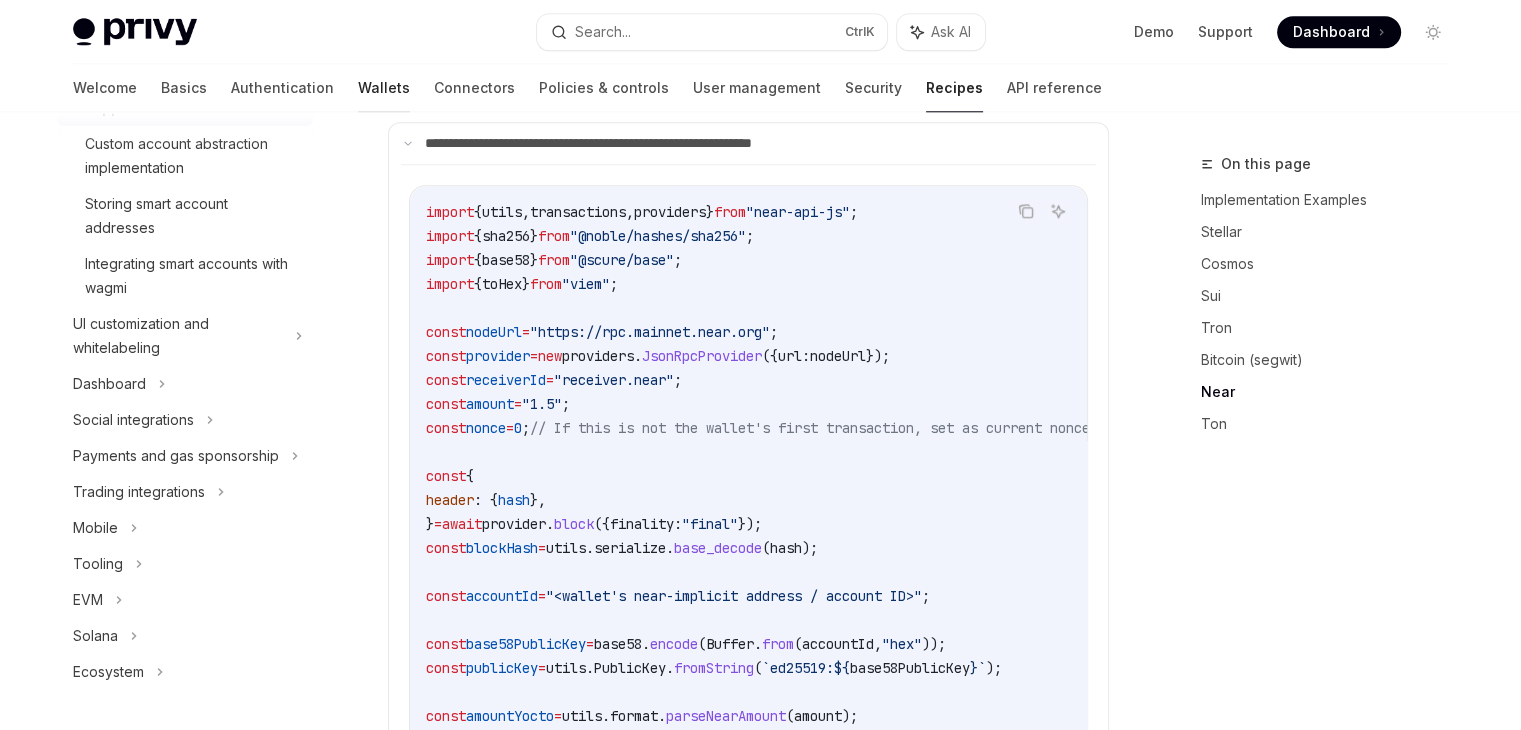 click on "Wallets" at bounding box center [384, 88] 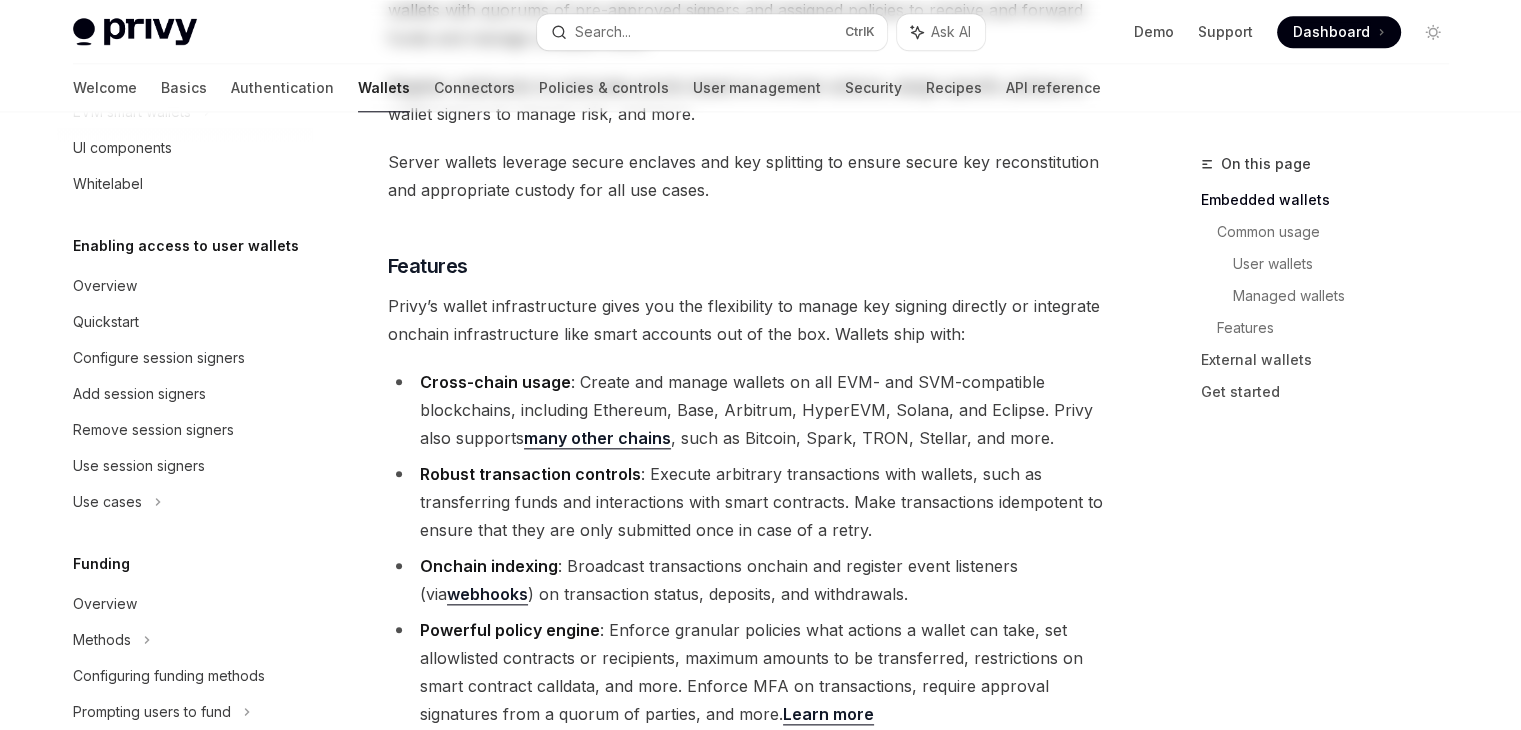 scroll, scrollTop: 0, scrollLeft: 0, axis: both 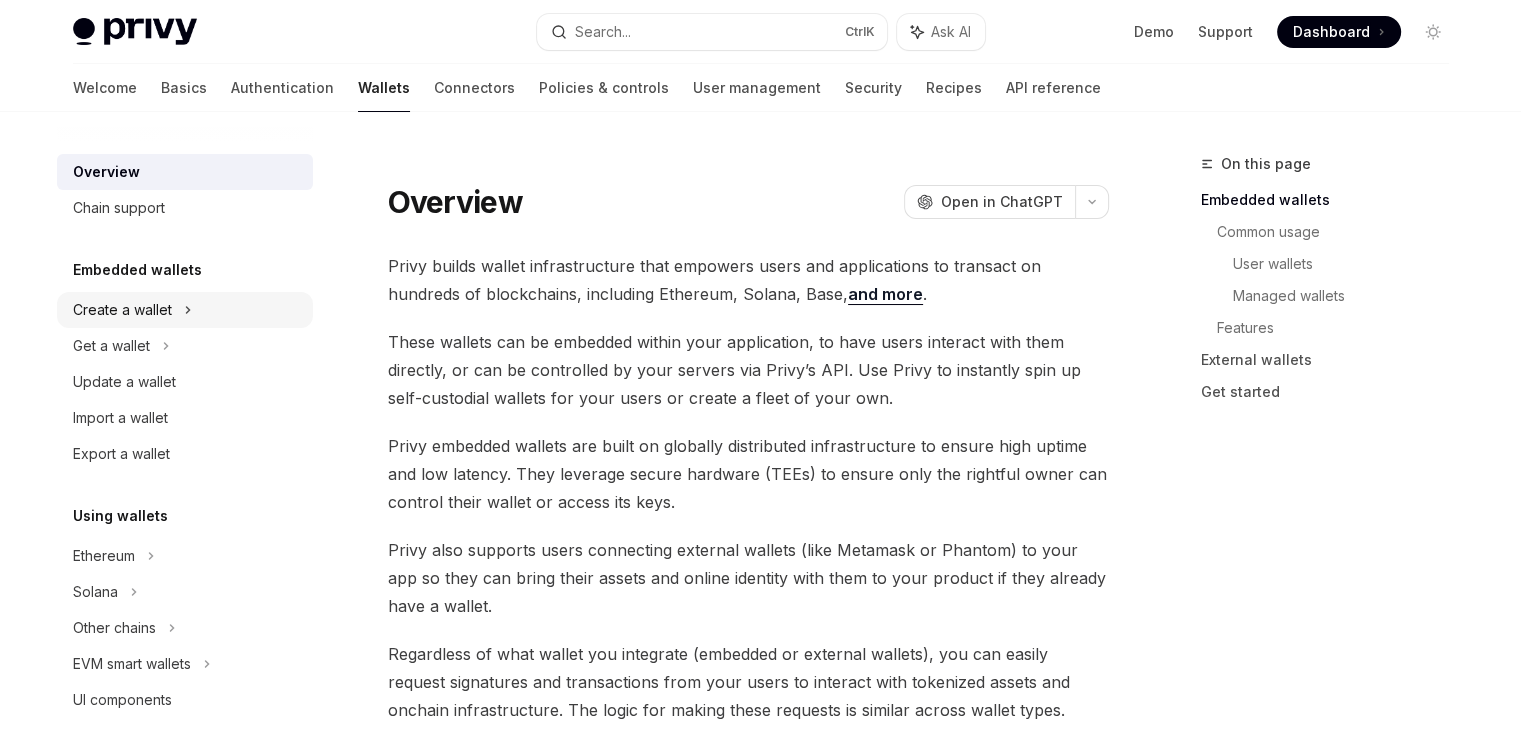 click on "Create a wallet" at bounding box center [122, 310] 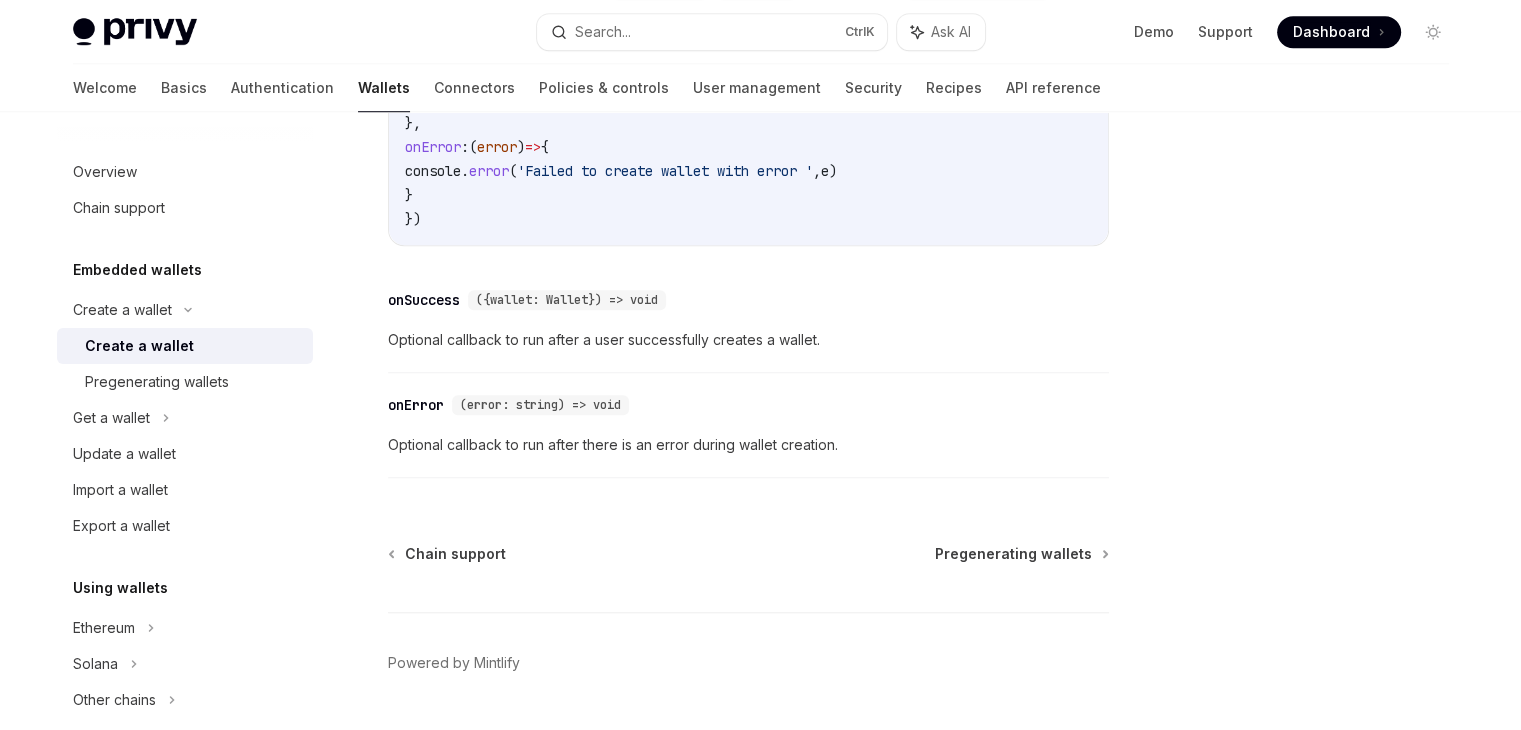scroll, scrollTop: 1582, scrollLeft: 0, axis: vertical 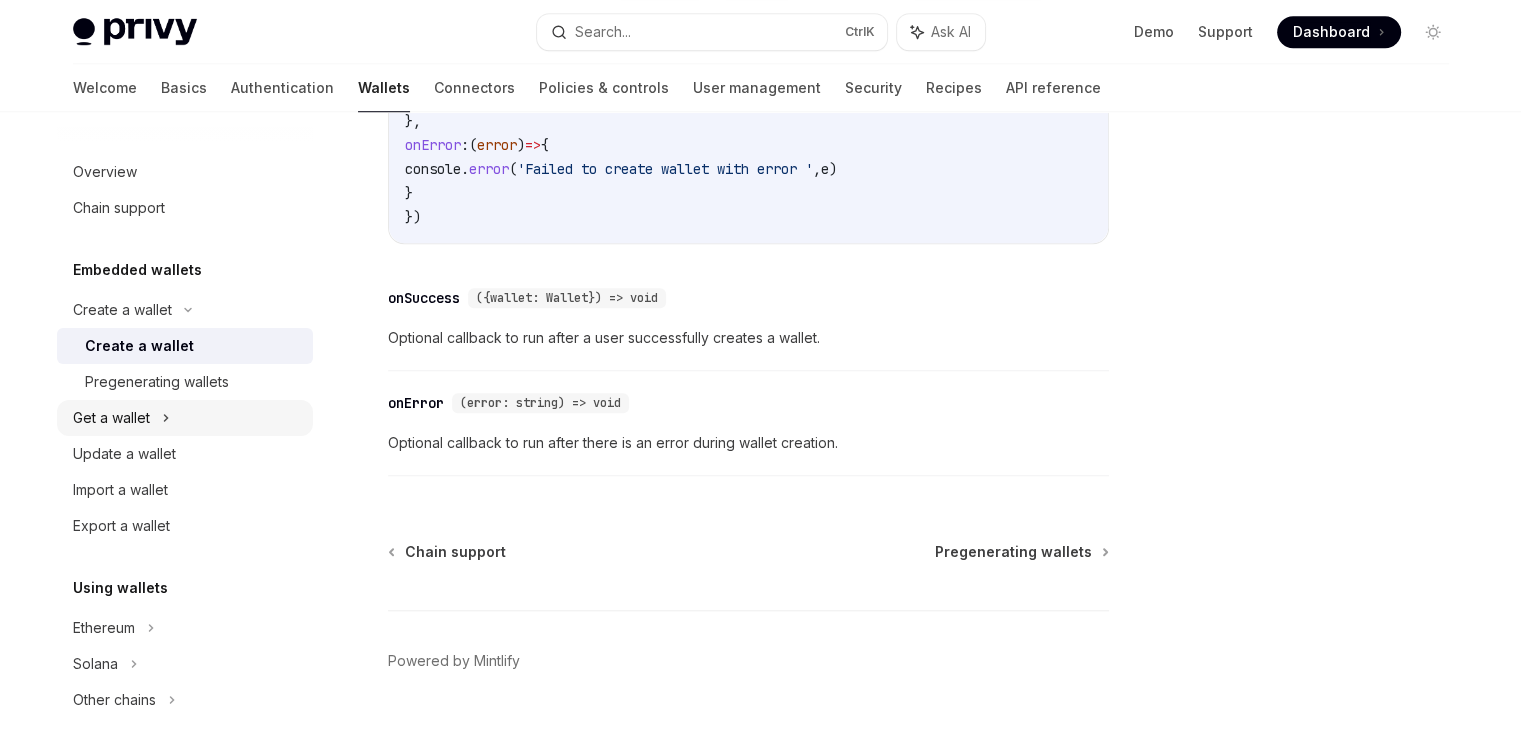 click 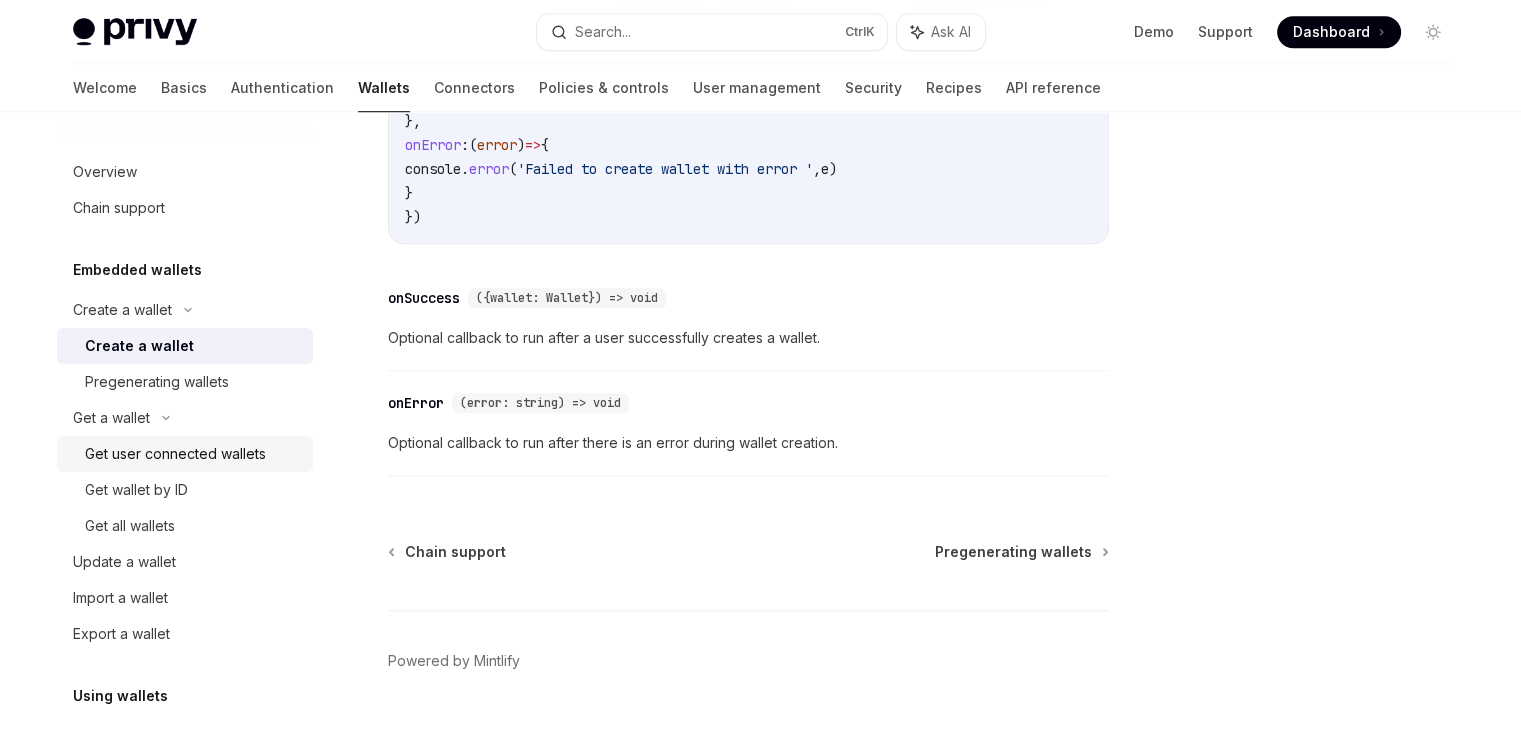 scroll, scrollTop: 0, scrollLeft: 0, axis: both 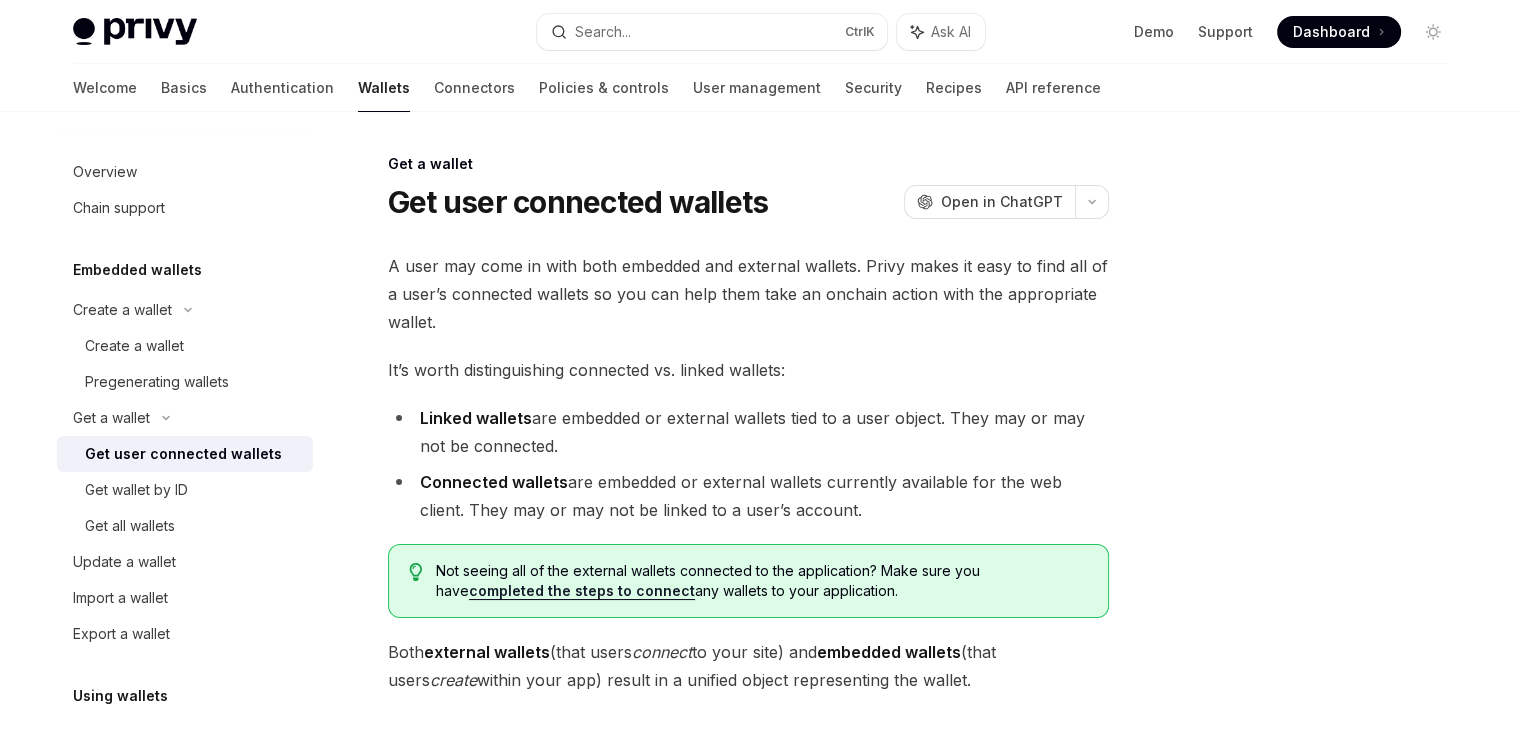 click on "Get user connected wallets" at bounding box center [183, 454] 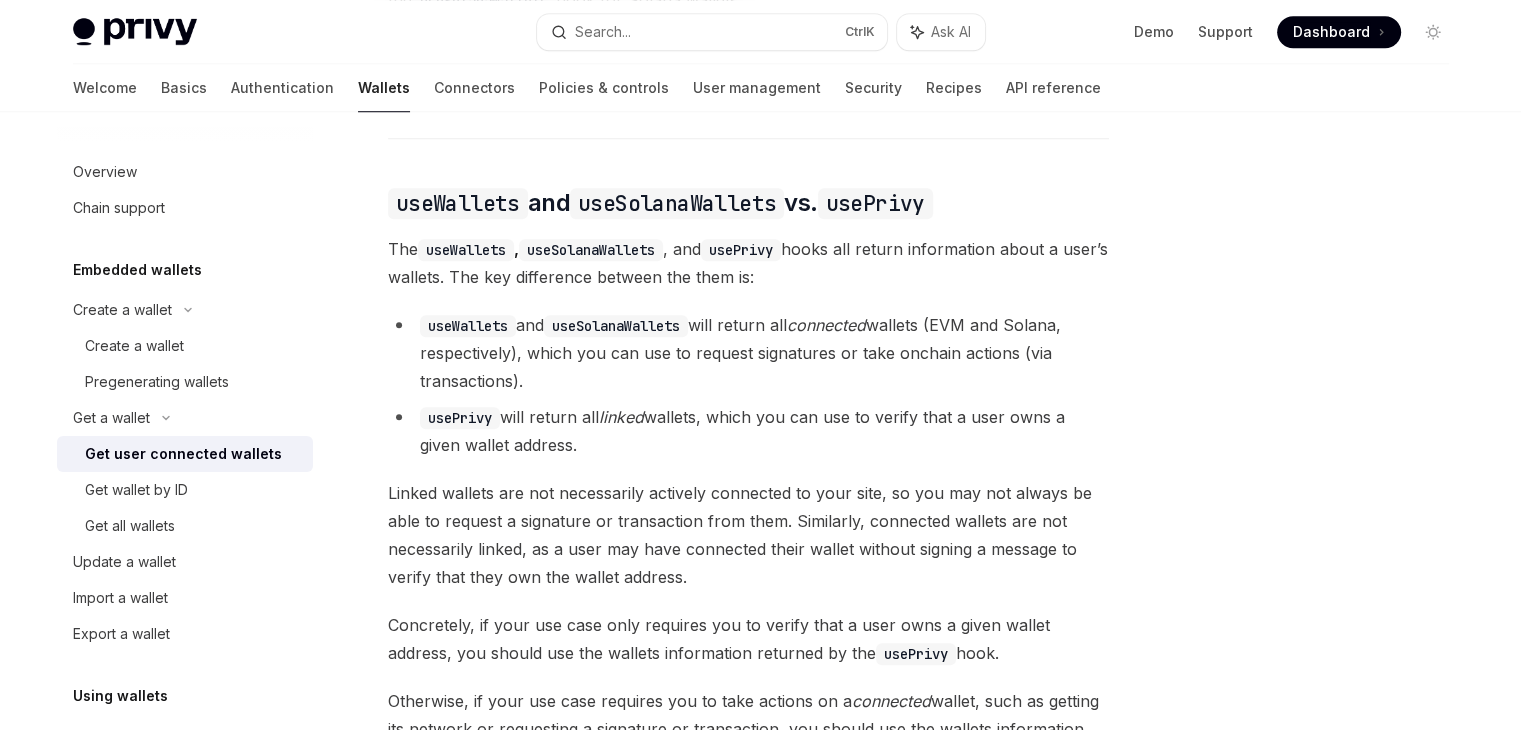 scroll, scrollTop: 1972, scrollLeft: 0, axis: vertical 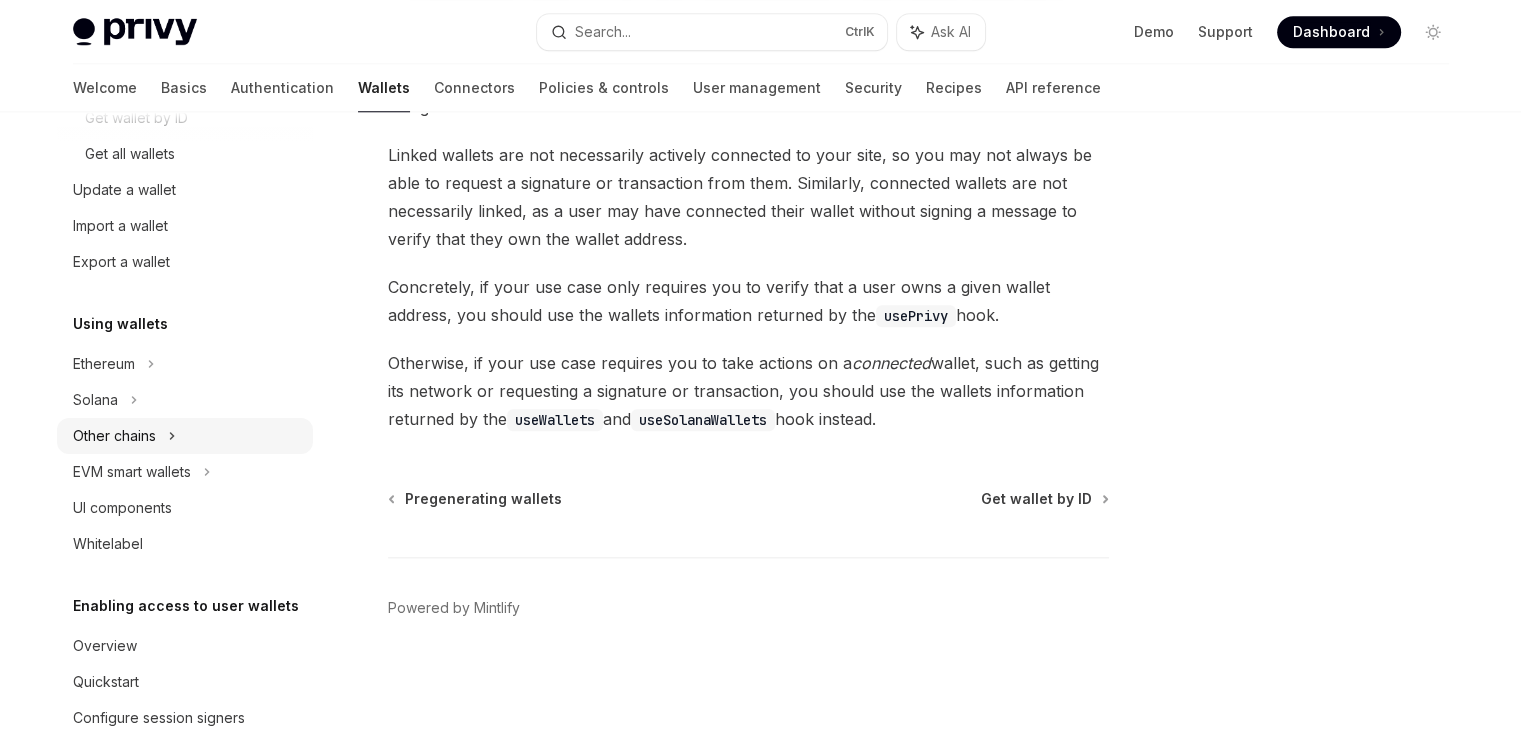 click on "Other chains" at bounding box center [185, 436] 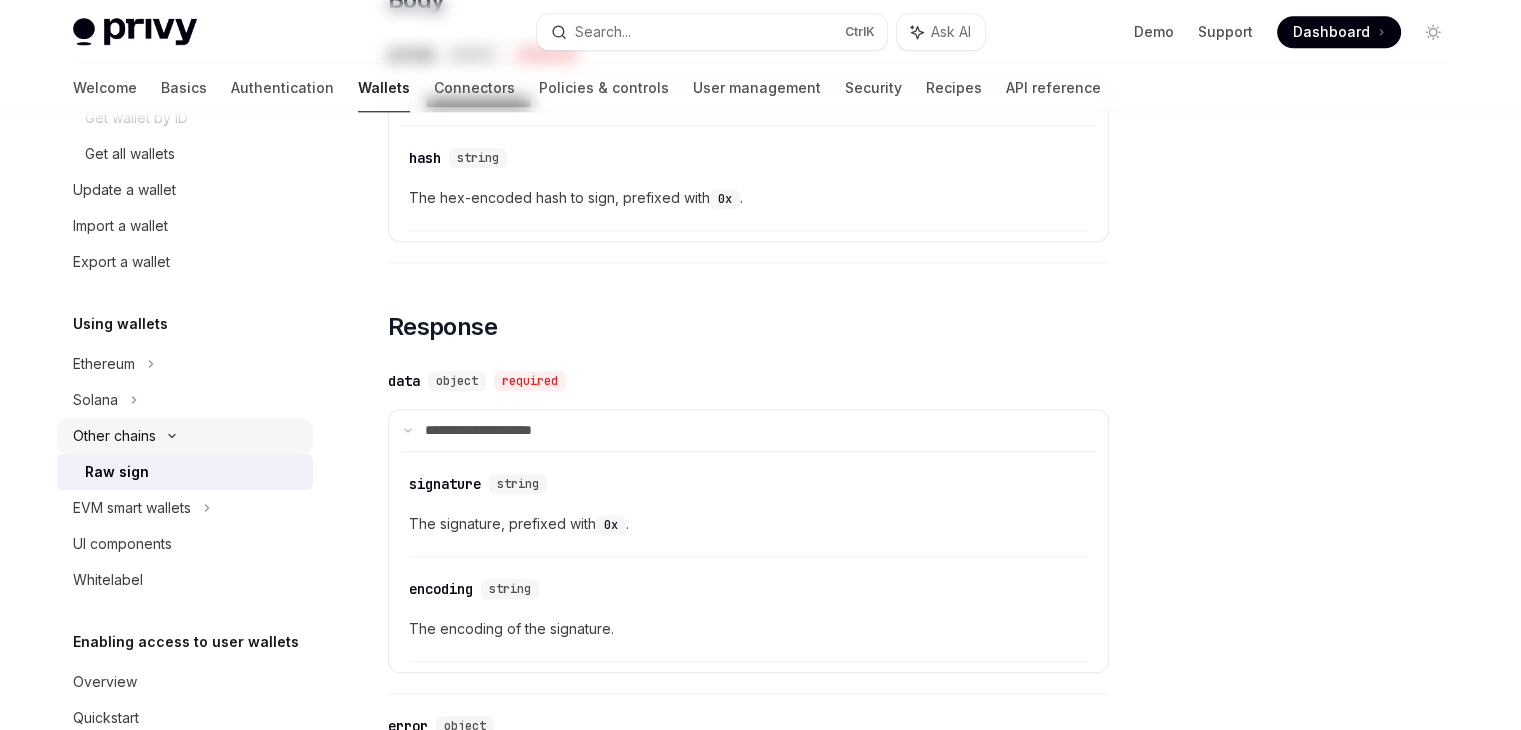 scroll, scrollTop: 0, scrollLeft: 0, axis: both 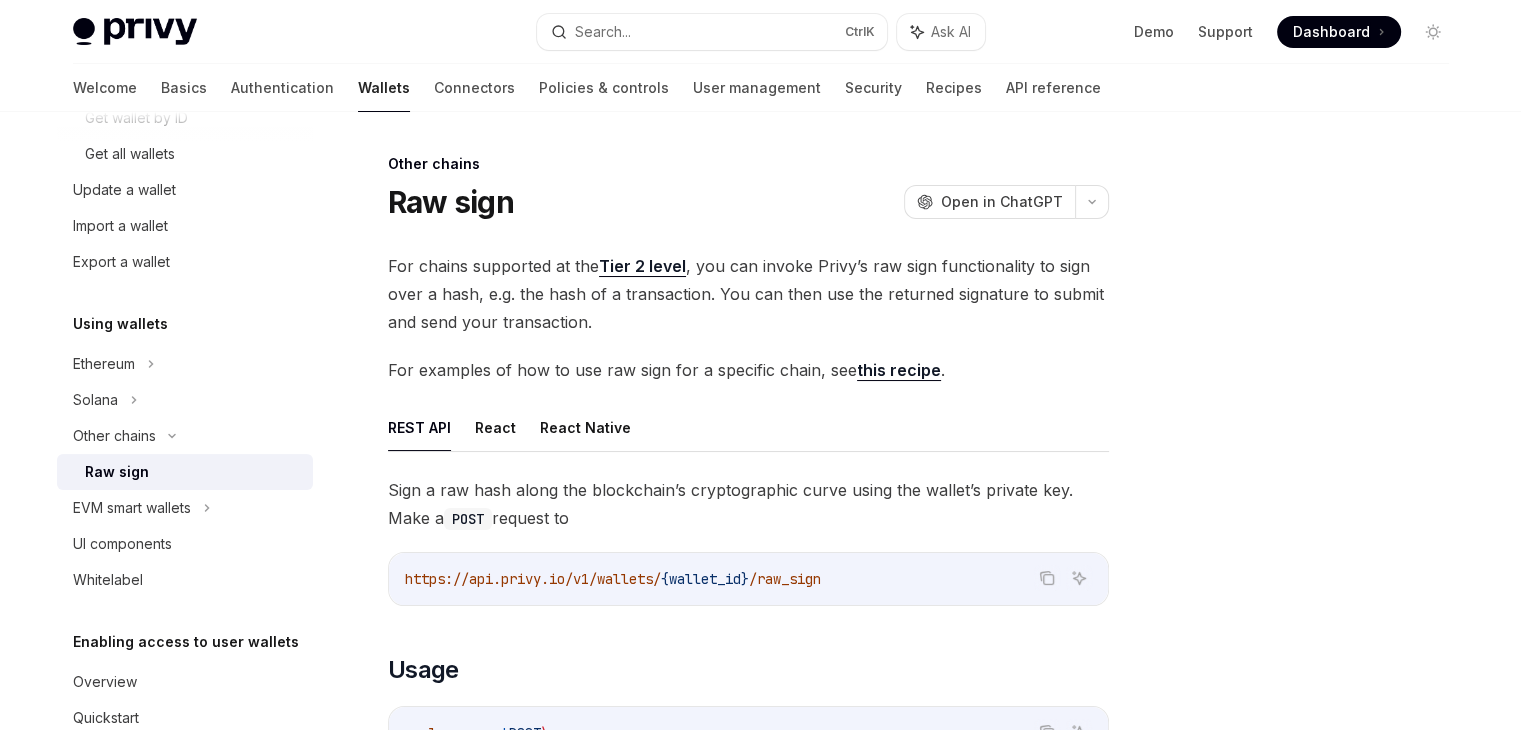 click on "Raw sign" at bounding box center [117, 472] 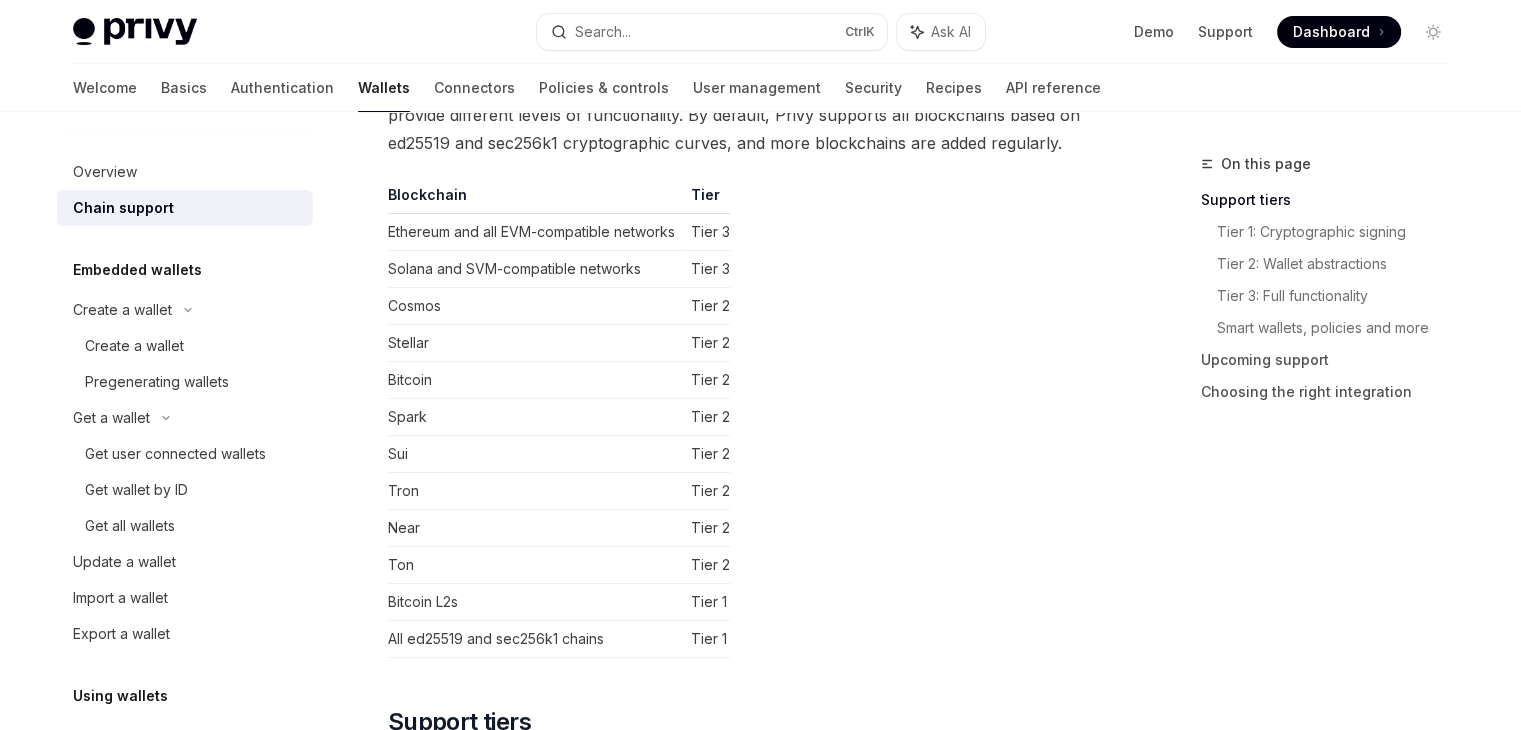scroll, scrollTop: 184, scrollLeft: 0, axis: vertical 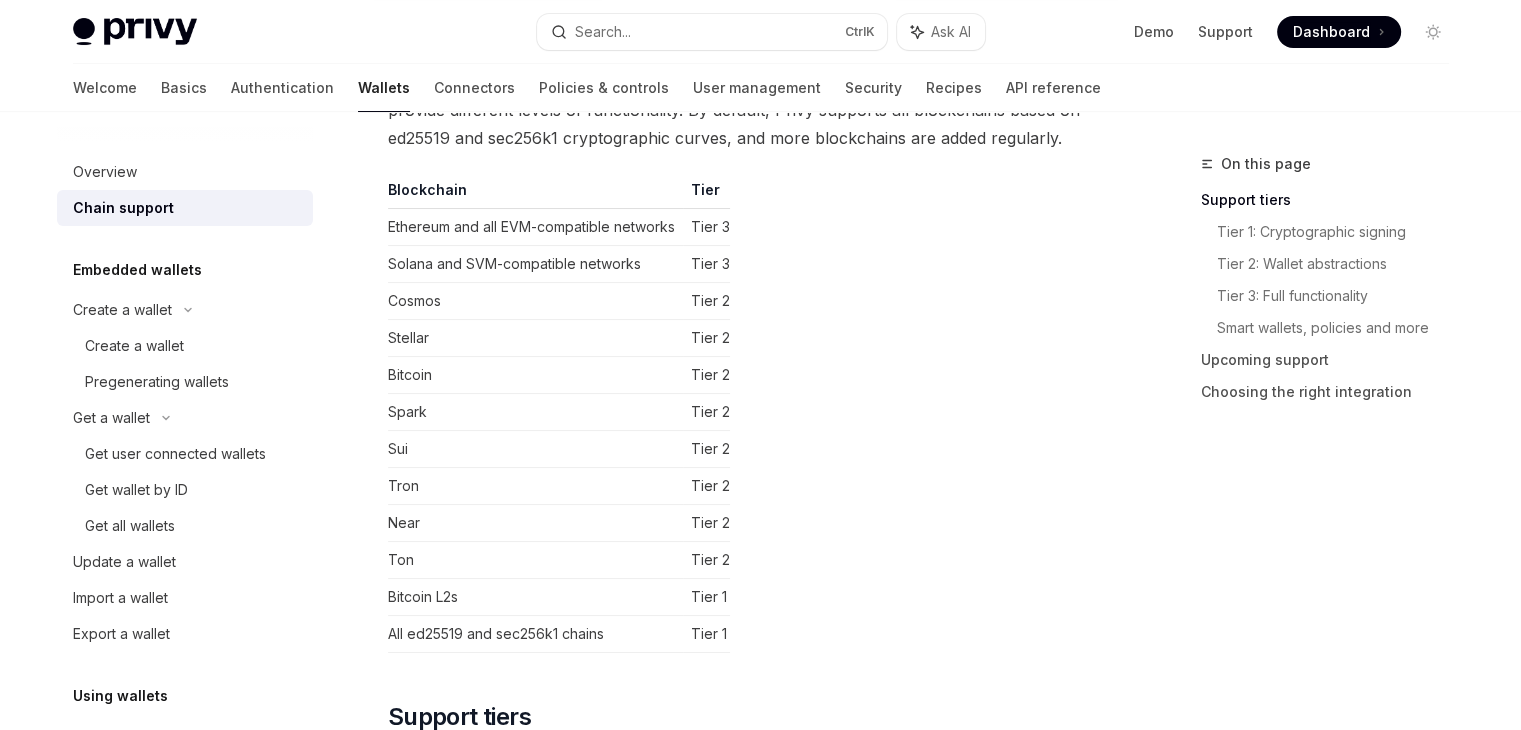 click on "Near" at bounding box center [535, 523] 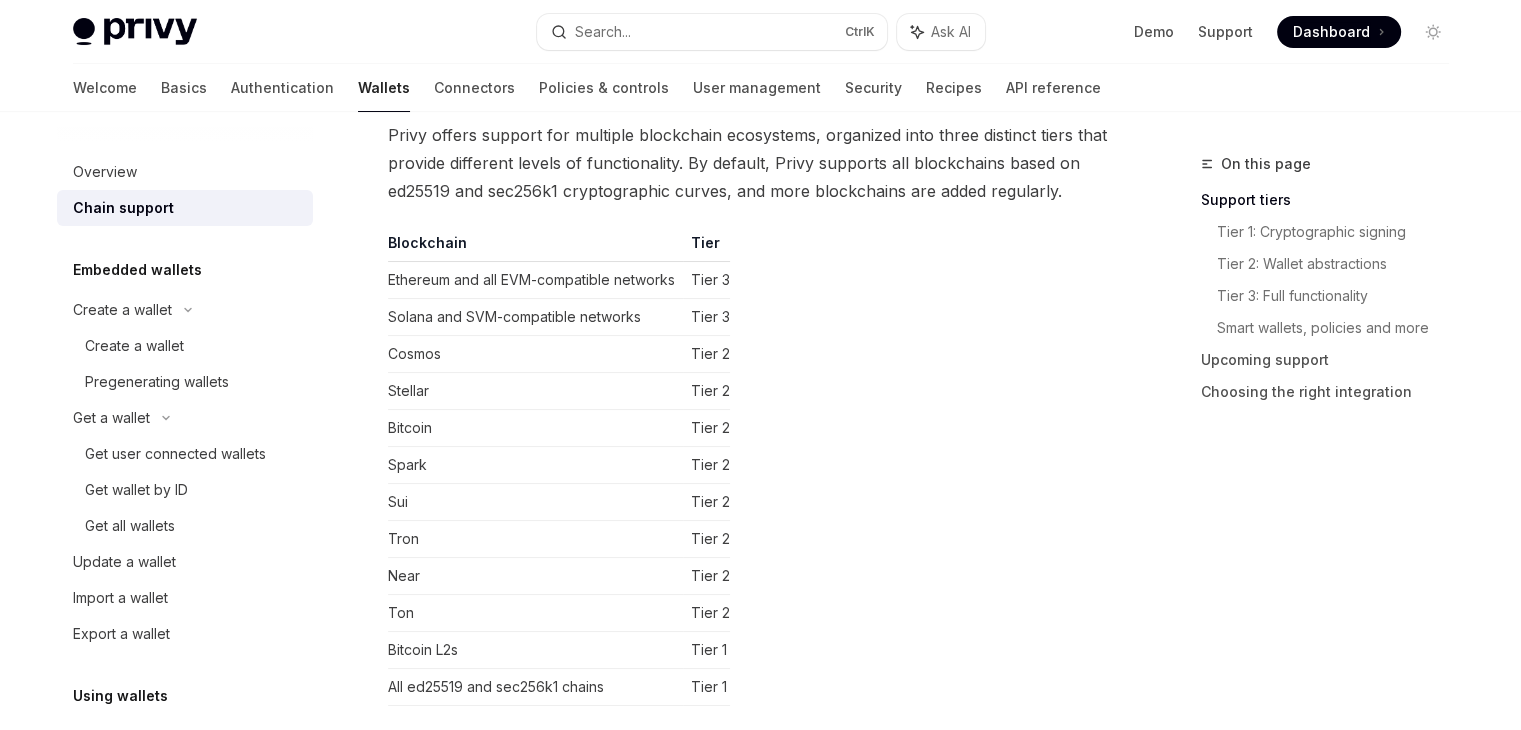 scroll, scrollTop: 0, scrollLeft: 0, axis: both 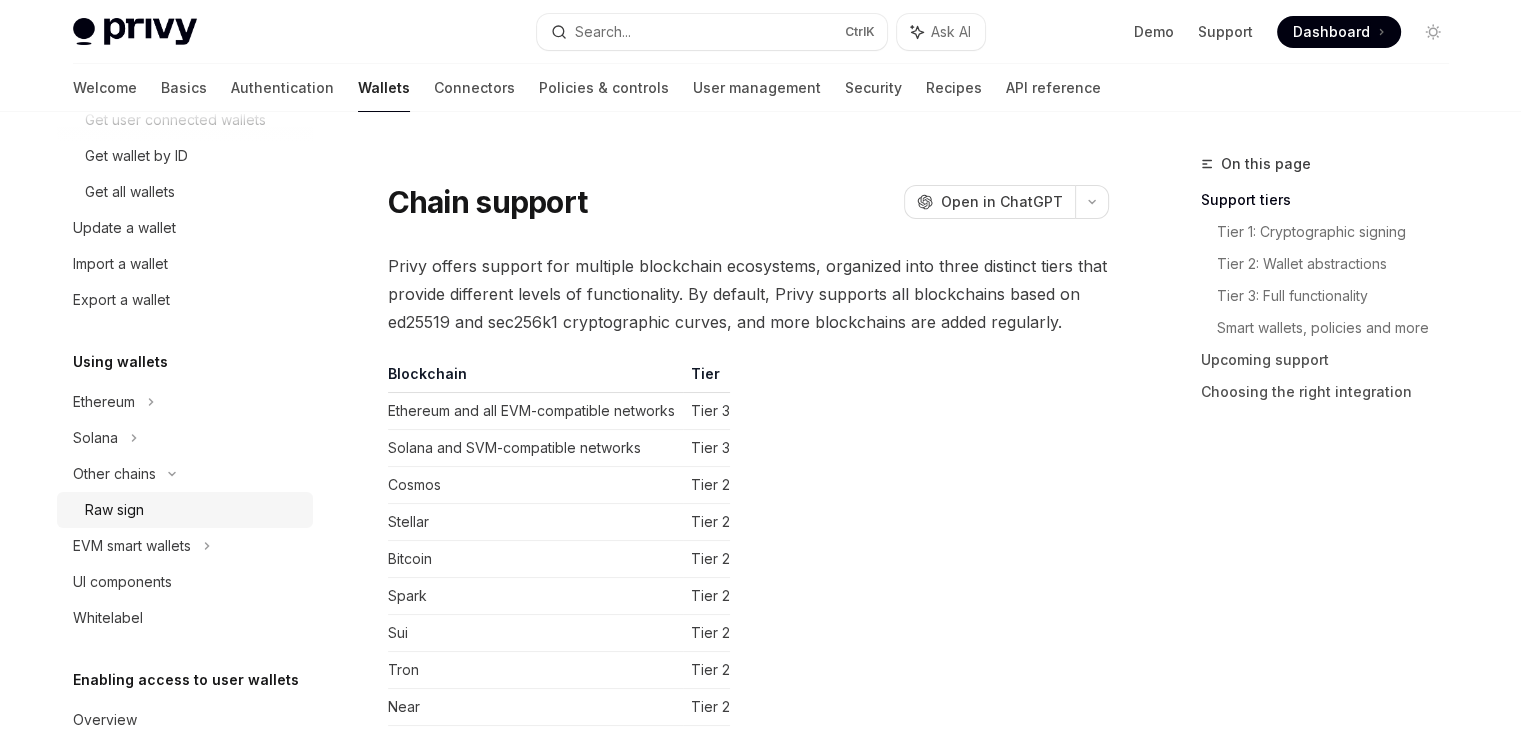 click on "Raw sign" at bounding box center [114, 510] 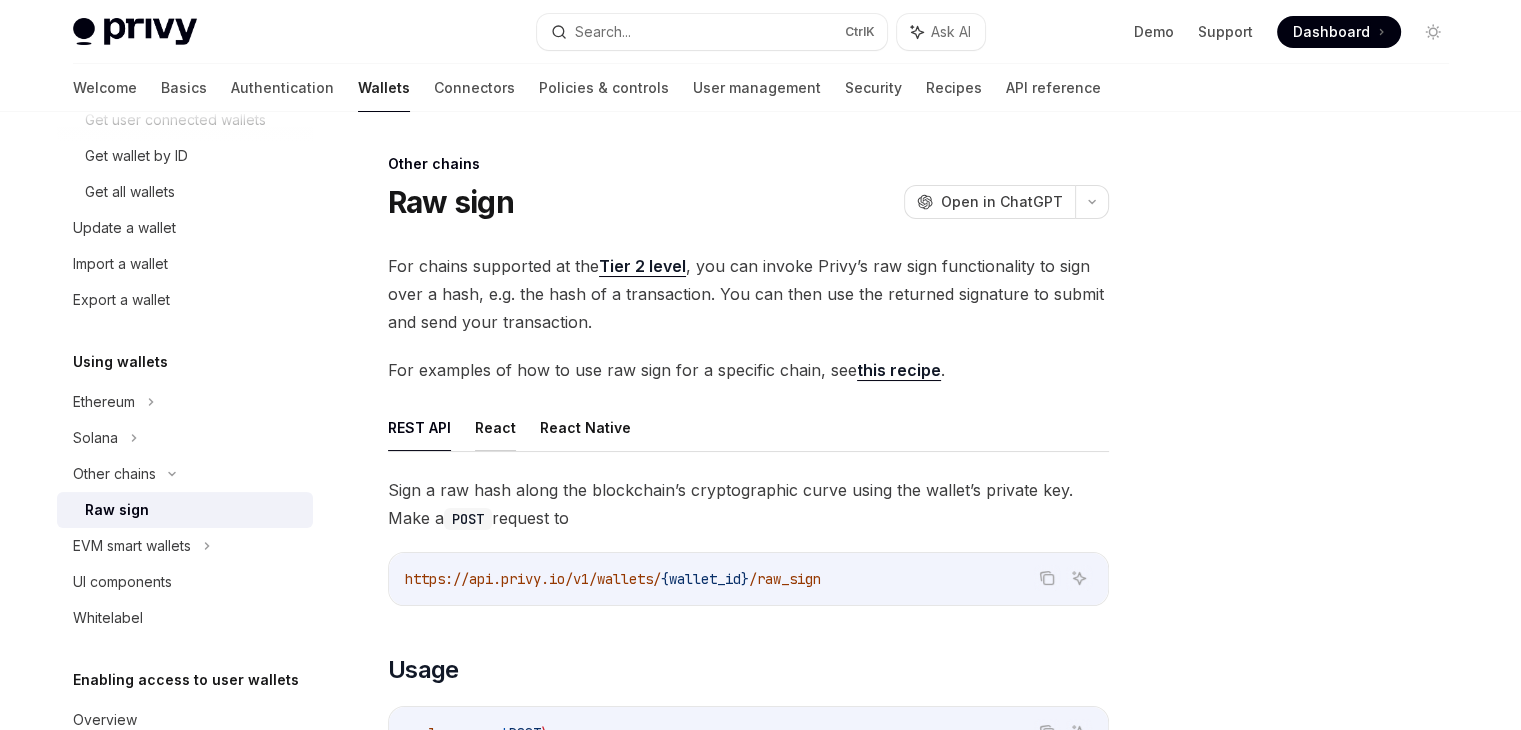 click on "React" at bounding box center [495, 427] 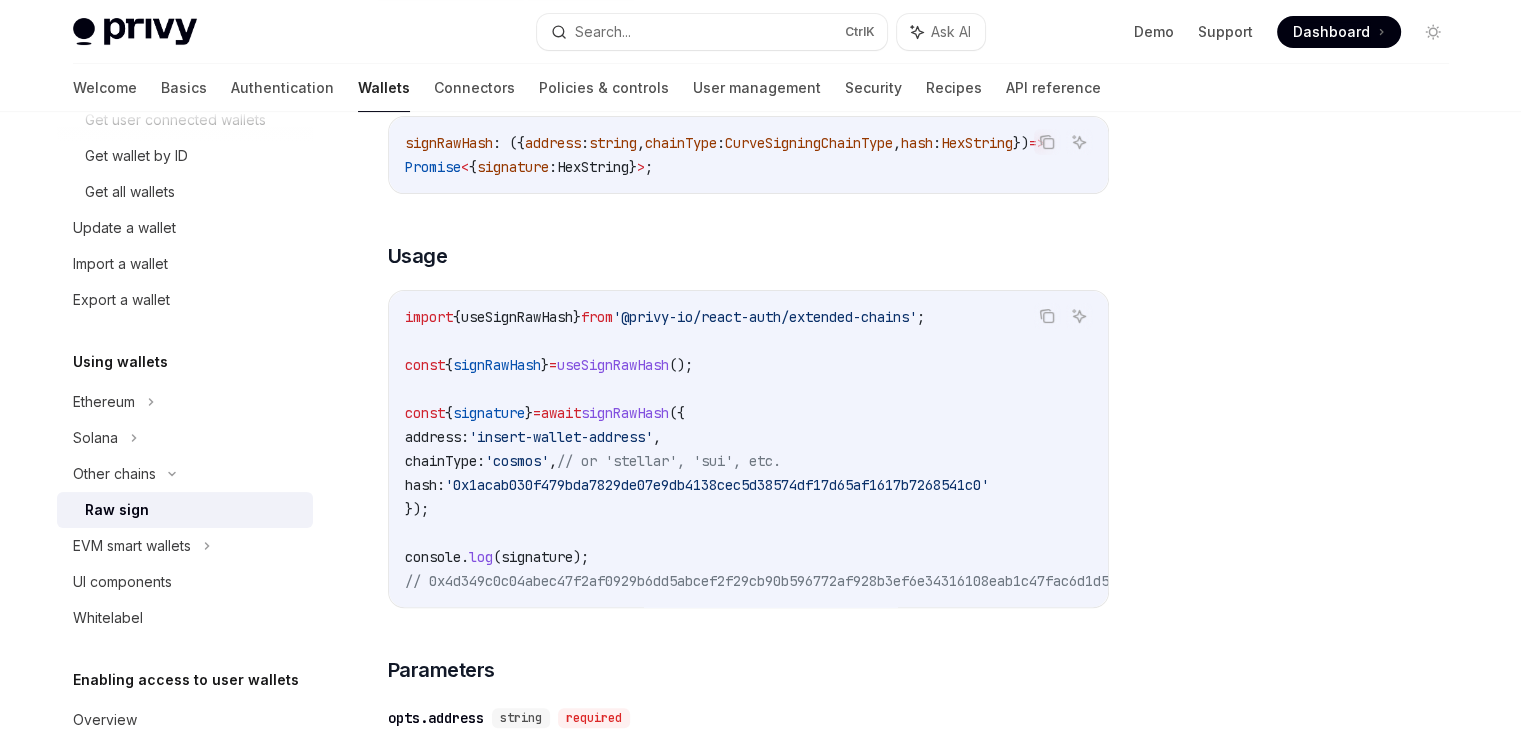 scroll, scrollTop: 407, scrollLeft: 0, axis: vertical 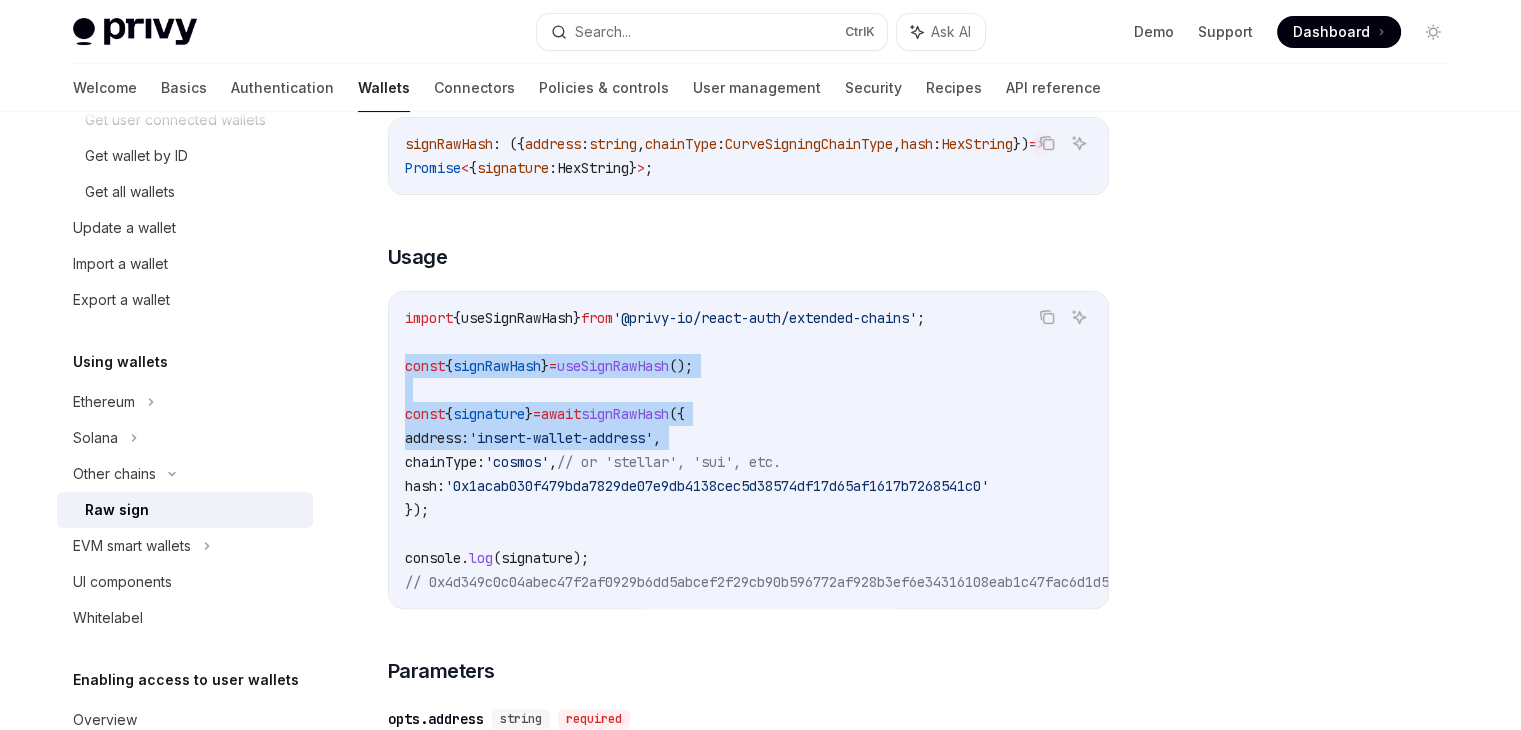 drag, startPoint x: 379, startPoint y: 470, endPoint x: 351, endPoint y: 376, distance: 98.0816 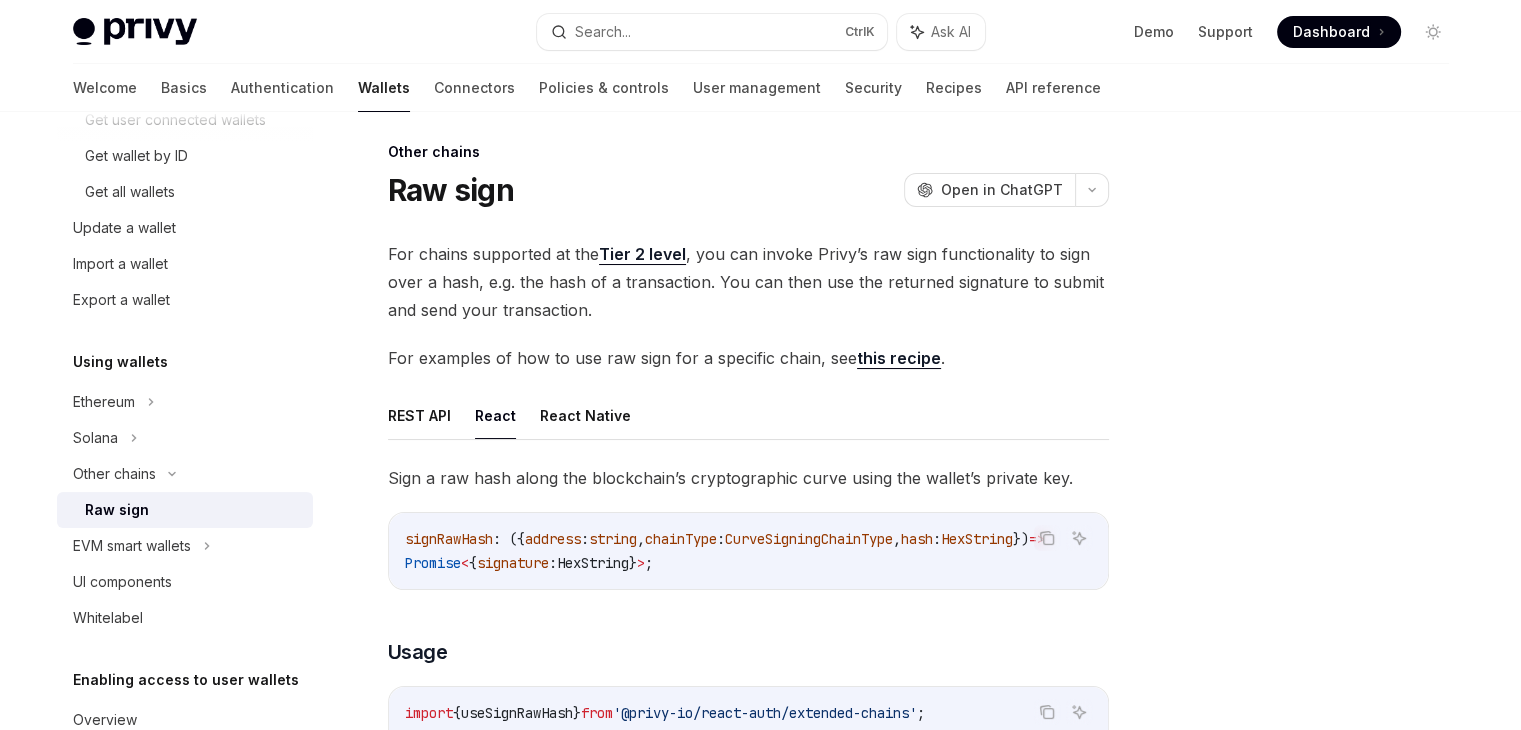 scroll, scrollTop: 0, scrollLeft: 0, axis: both 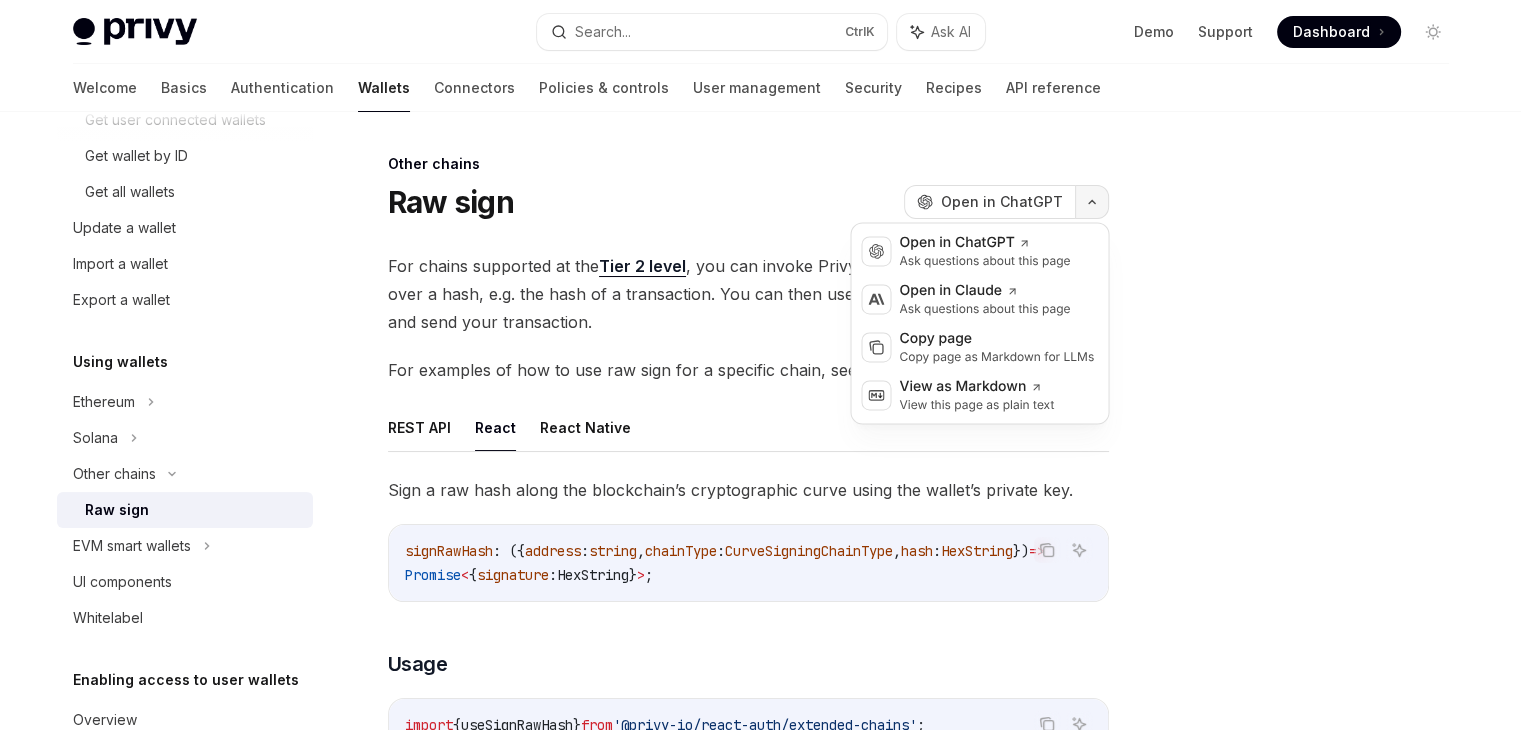 click 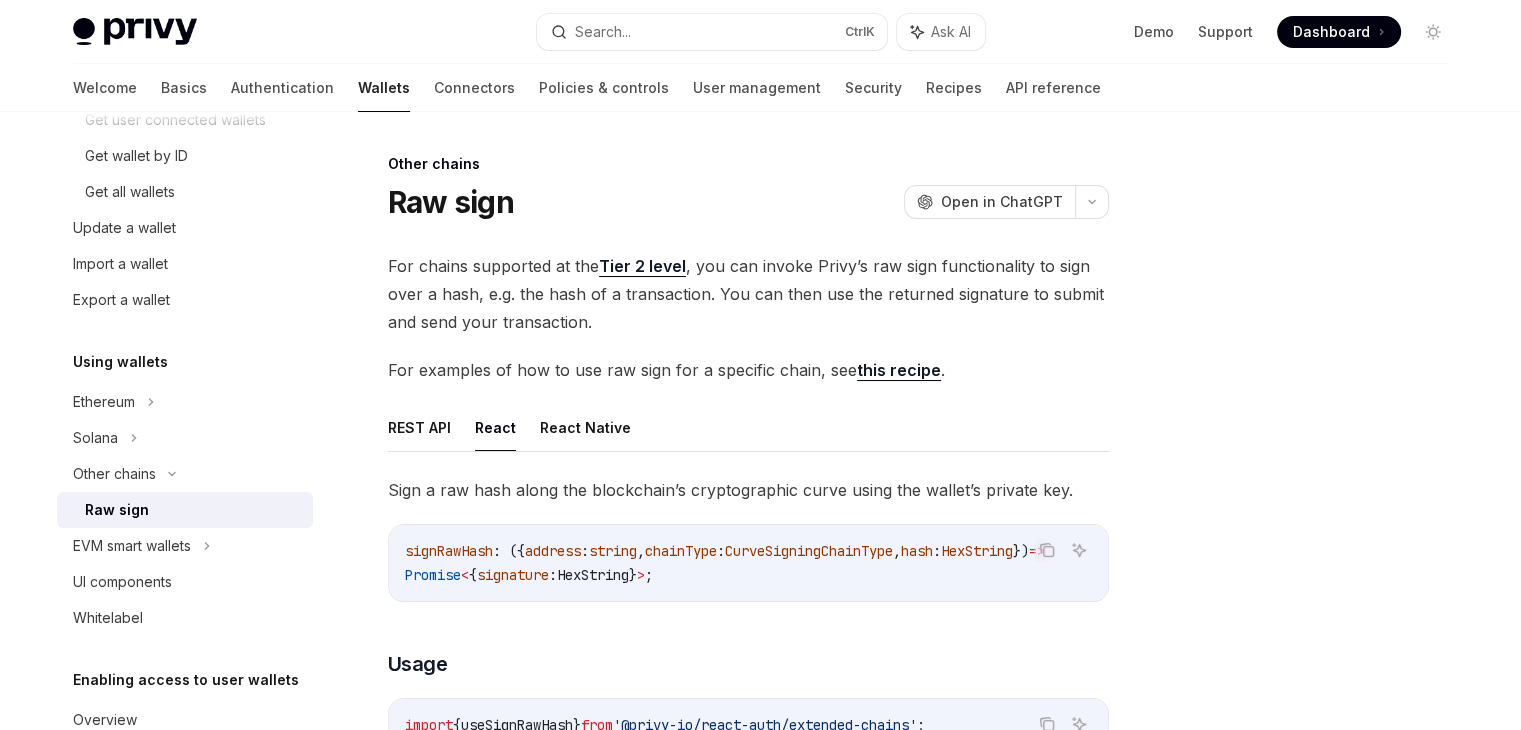click on "Other chains Raw sign OpenAI Open in ChatGPT OpenAI Open in ChatGPT For chains supported at the Tier 2 level , you can invoke Privy’s raw sign functionality to sign over a hash, e.g. the hash of a transaction. You can then use the returned signature to submit and send your transaction.
For examples of how to use raw sign for a specific chain, see this recipe .
REST API React React Native Sign a raw hash along the blockchain’s cryptographic curve using the wallet’s private key. Copy Ask AI signRawHash : ({ address : string , chainType : CurveSigningChainType , hash : HexString }) =>
Promise < { signature : HexString } > ;
​ Usage Copy Ask AI import { useSignRawHash } from '@privy-io/react-auth/extended-chains' ;
const { signRawHash } = useSignRawHash ();
const { signature } = await signRawHash ({
address: '[WALLET ADDRESS]',
chainType: 'cosmos', // or 'stellar', 'sui', etc.
hash:
});
console.log(signature);" at bounding box center [761, 1061] 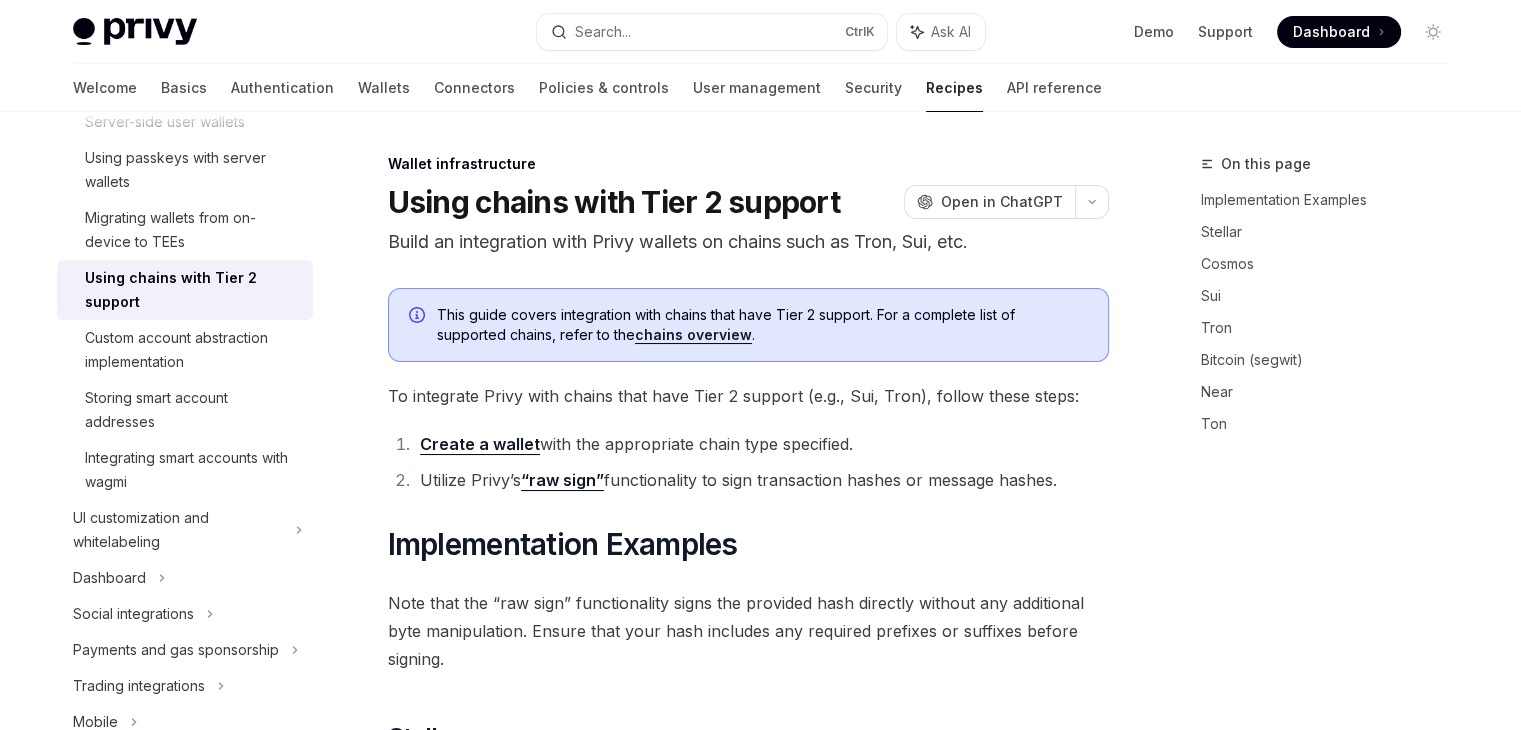 type on "*" 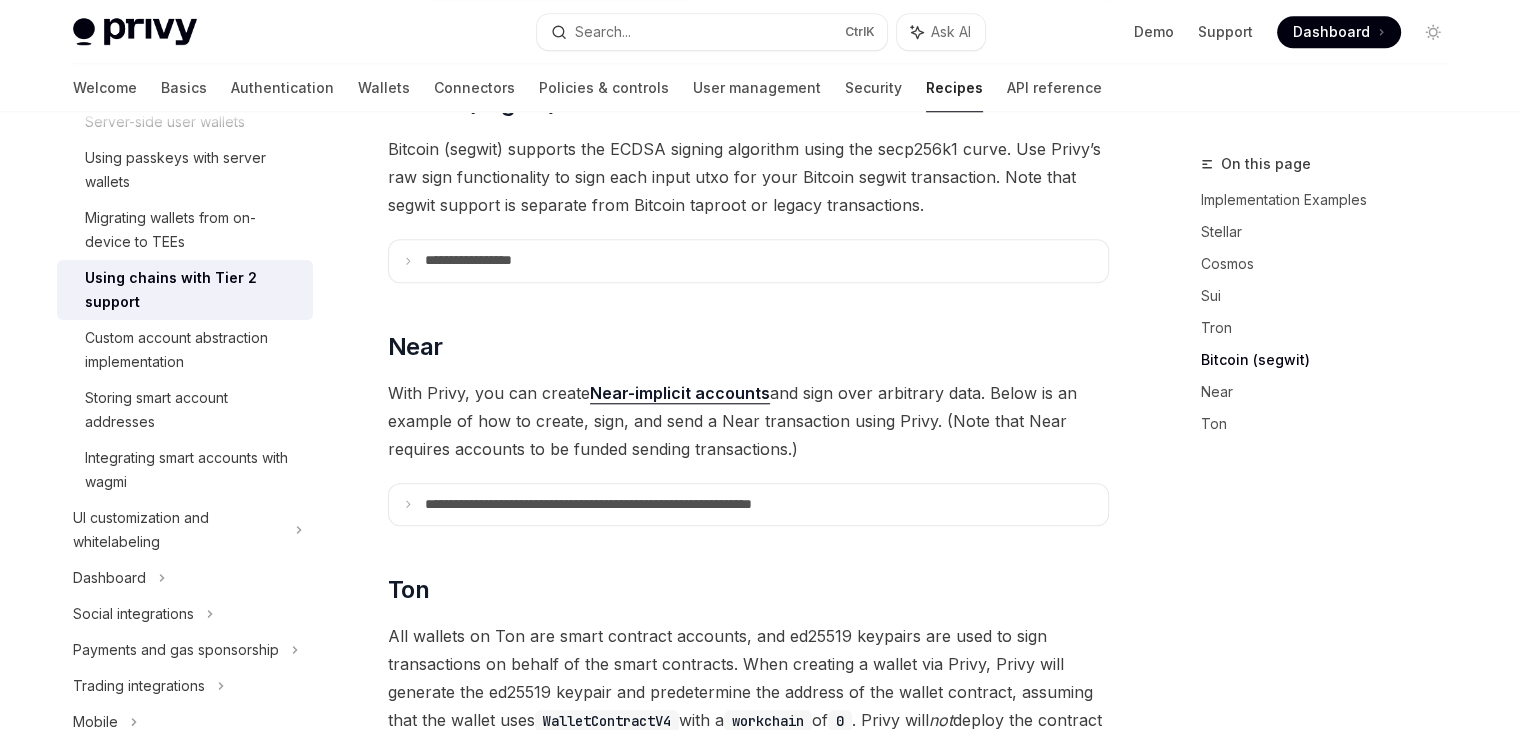 scroll, scrollTop: 1768, scrollLeft: 0, axis: vertical 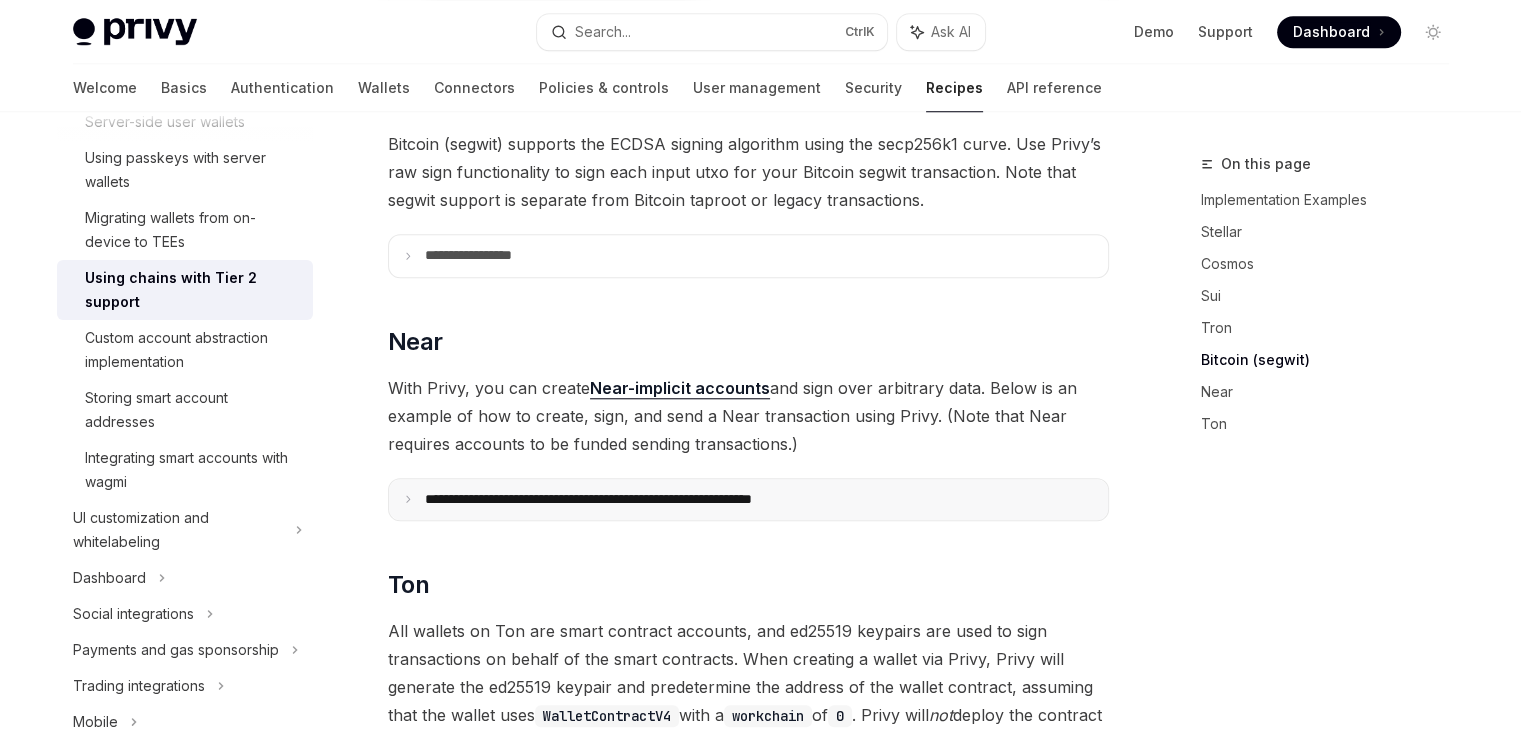 click 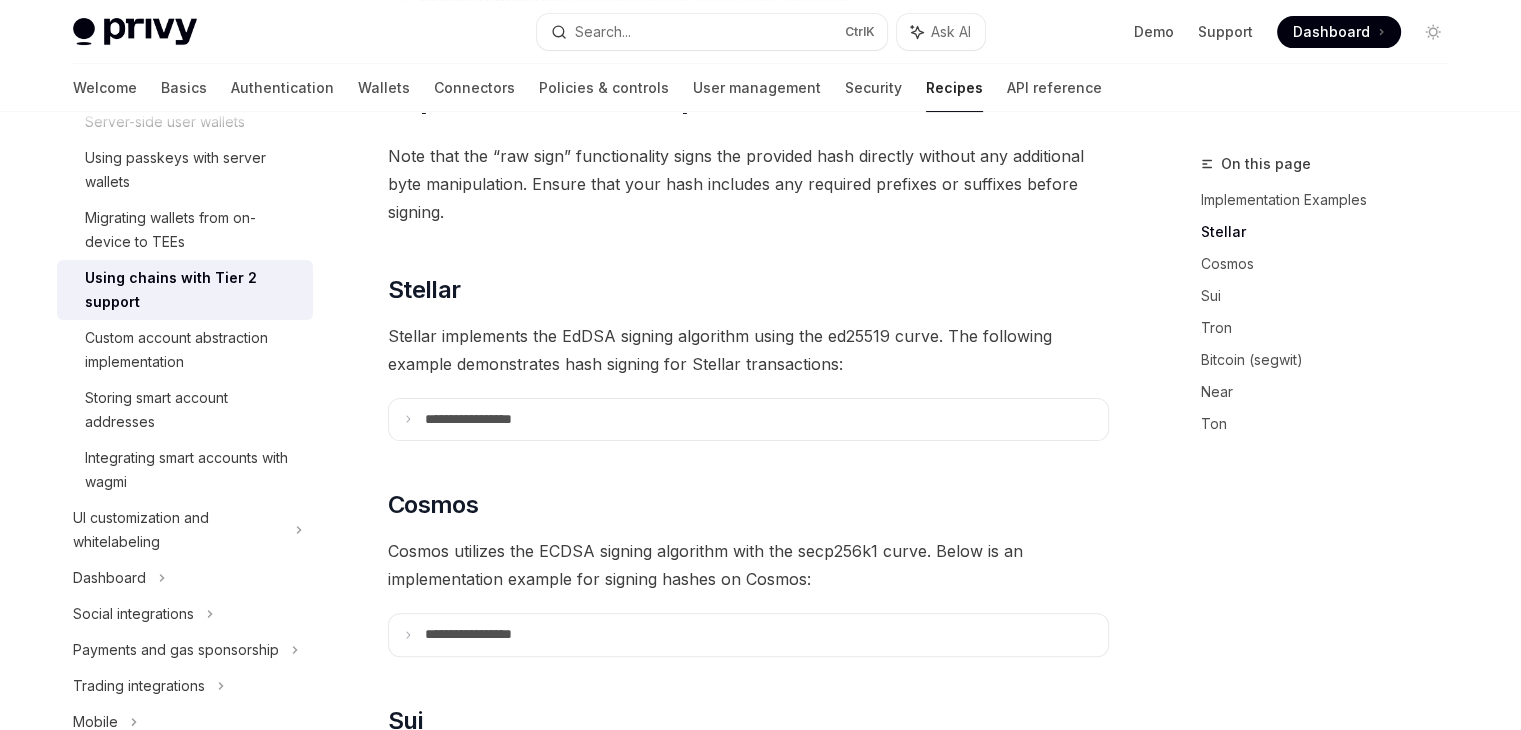scroll, scrollTop: 0, scrollLeft: 0, axis: both 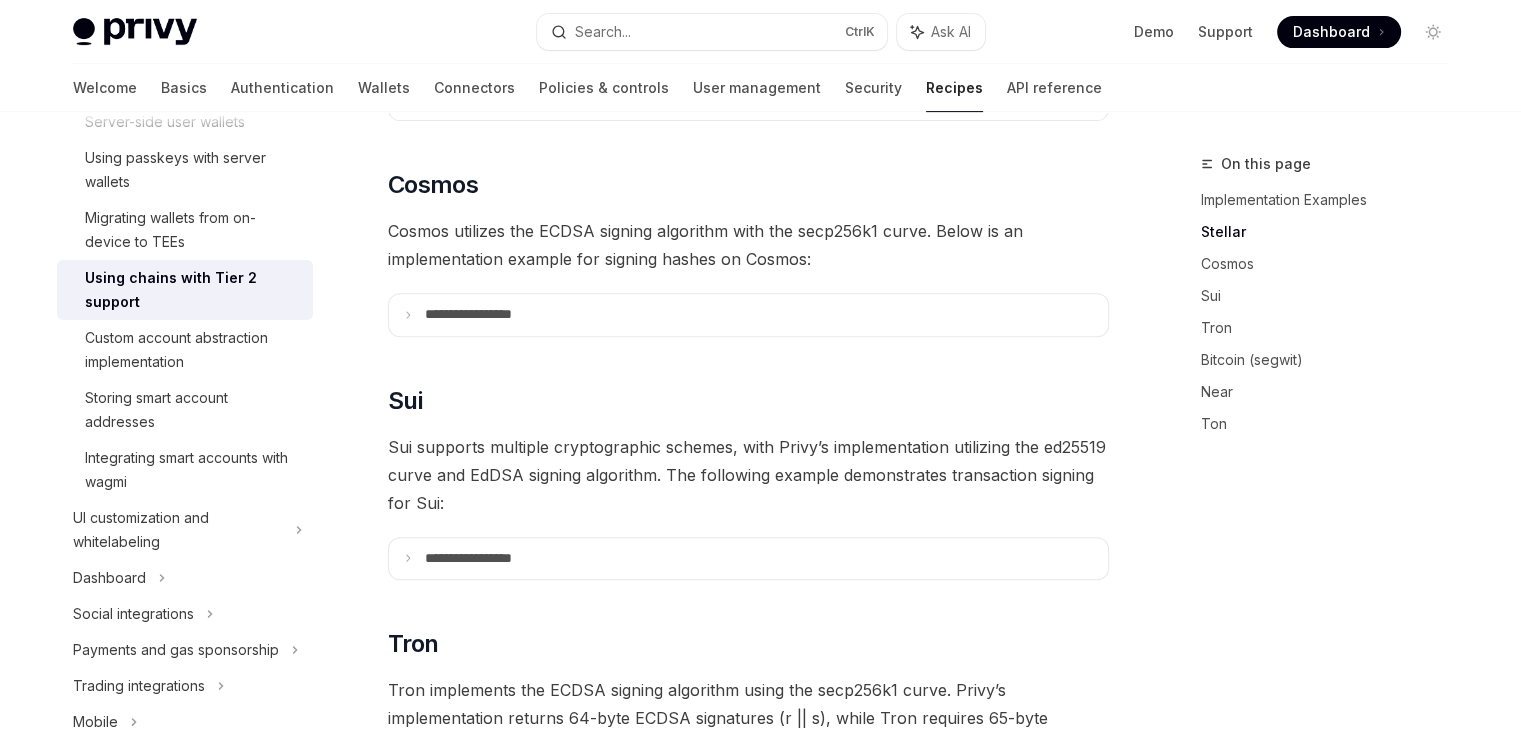 click on "**********" at bounding box center [748, 1402] 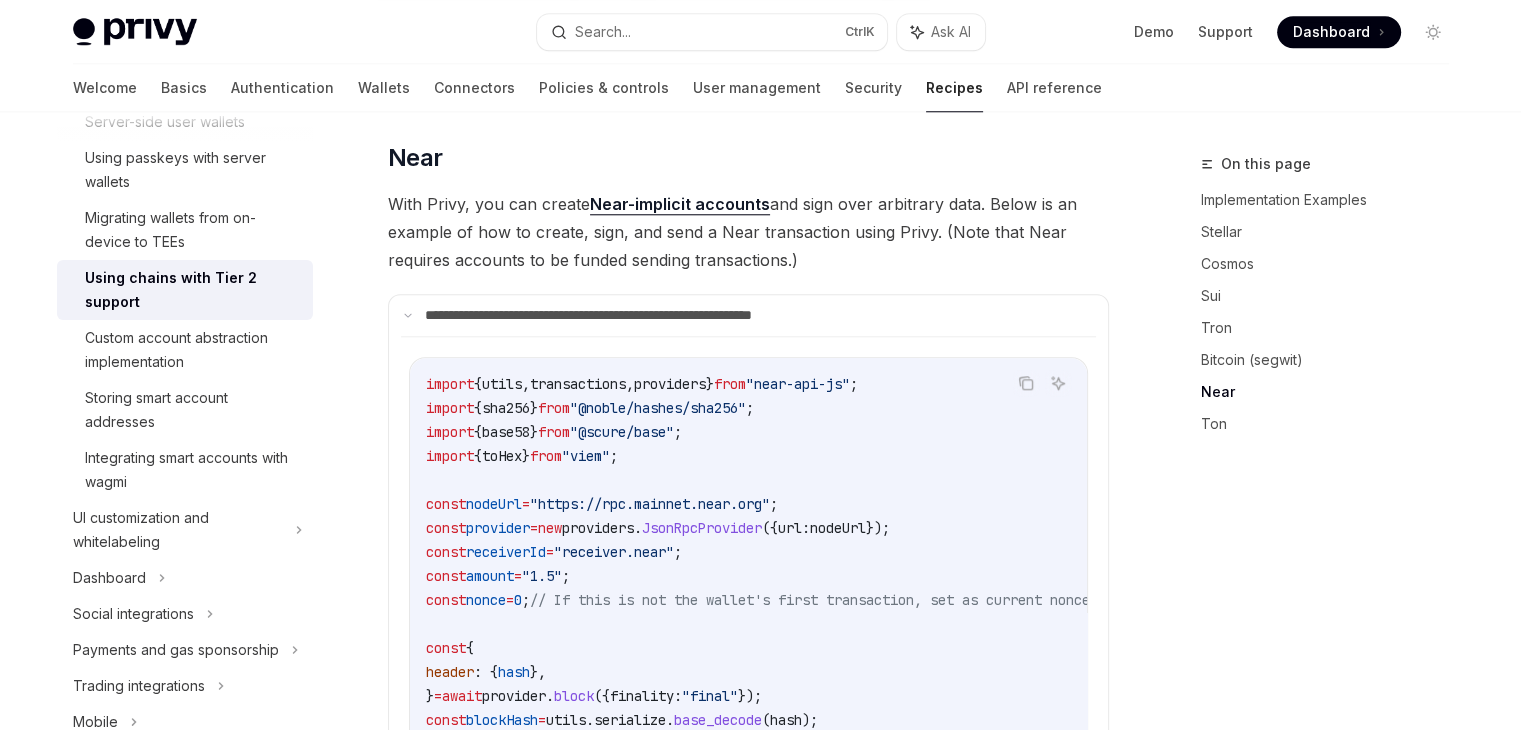 scroll, scrollTop: 1999, scrollLeft: 0, axis: vertical 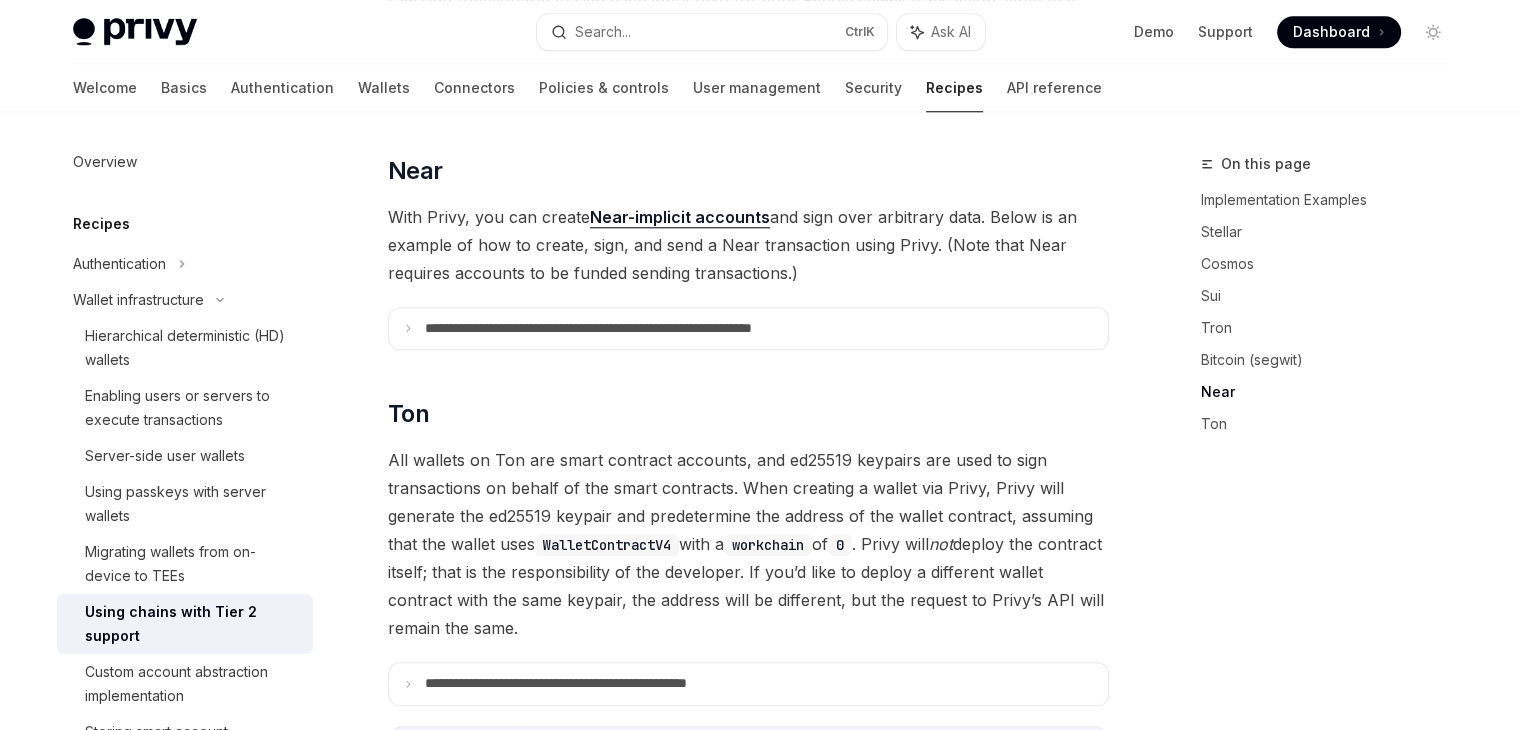 click on "Near-implicit accounts" at bounding box center [680, 217] 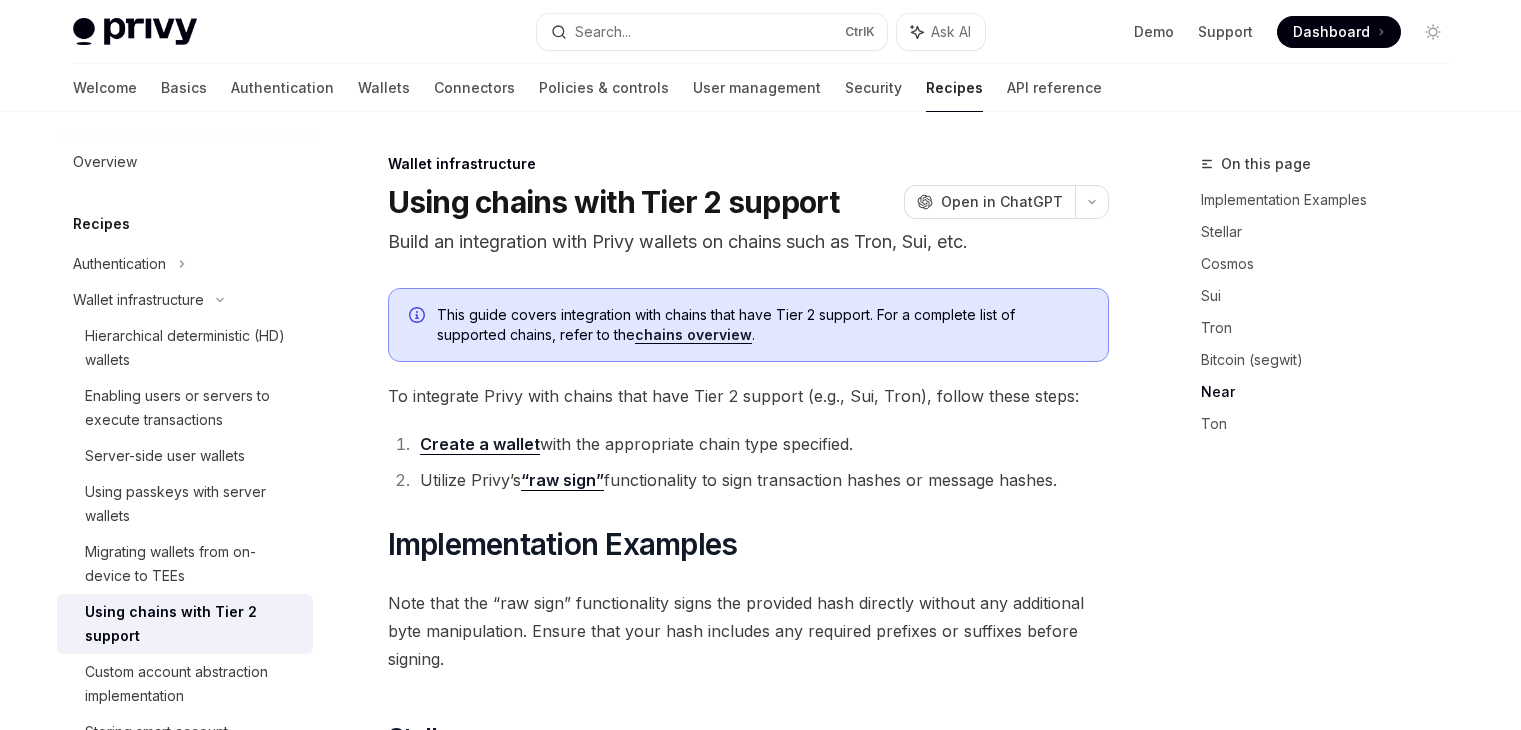 scroll, scrollTop: 1939, scrollLeft: 0, axis: vertical 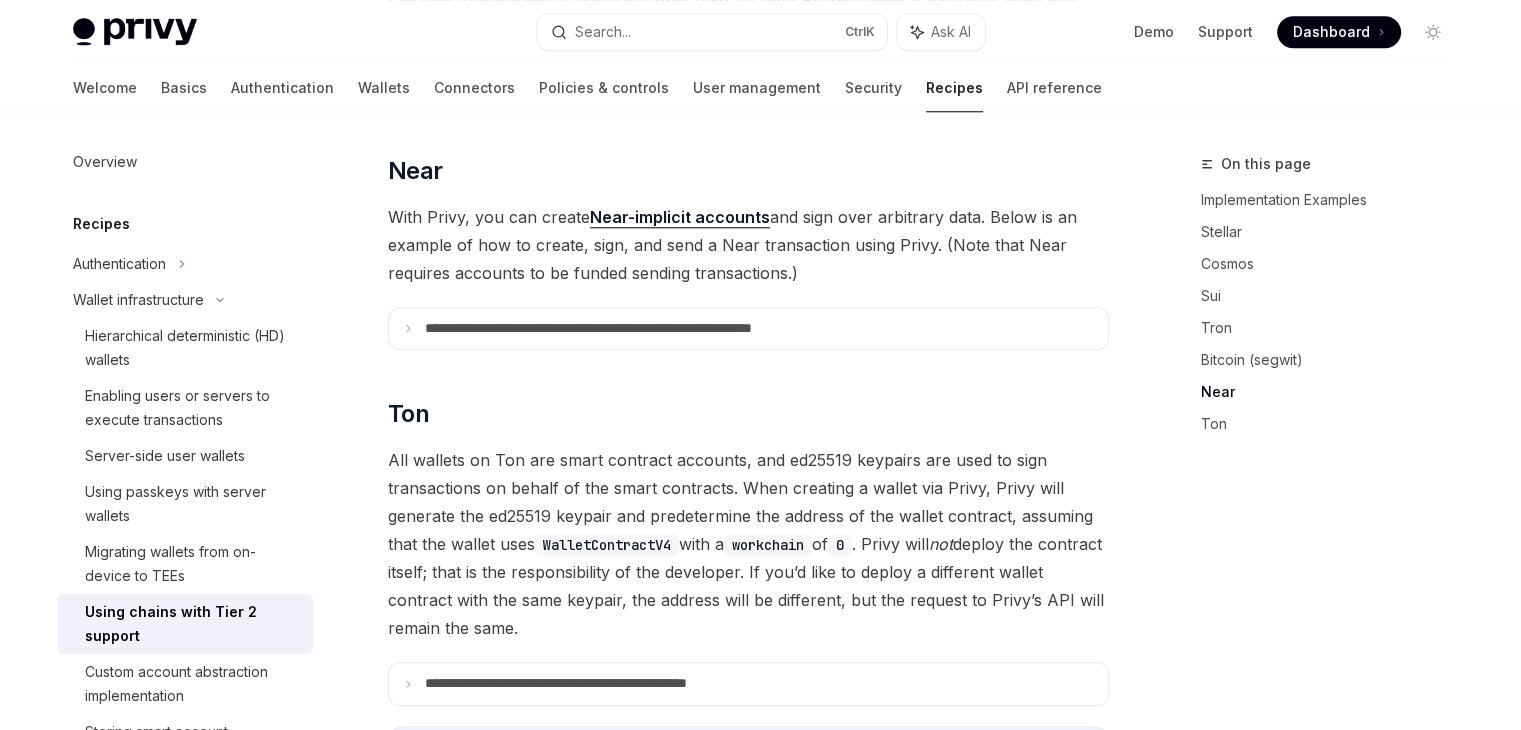 click on "**********" at bounding box center (561, -367) 